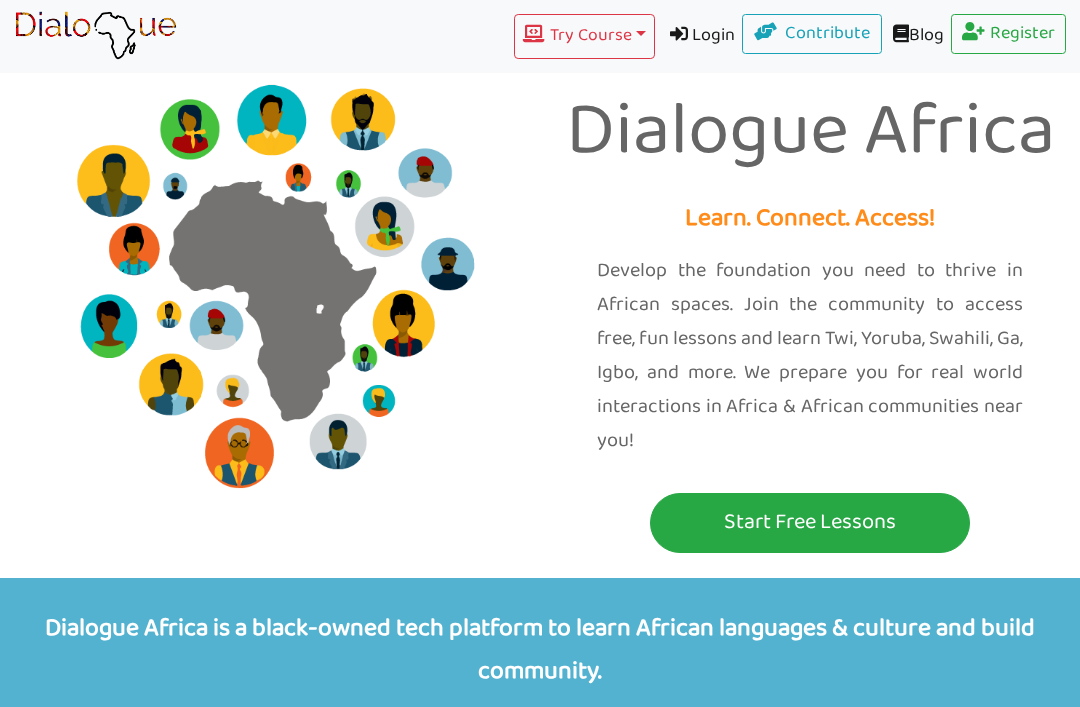 scroll, scrollTop: 0, scrollLeft: 0, axis: both 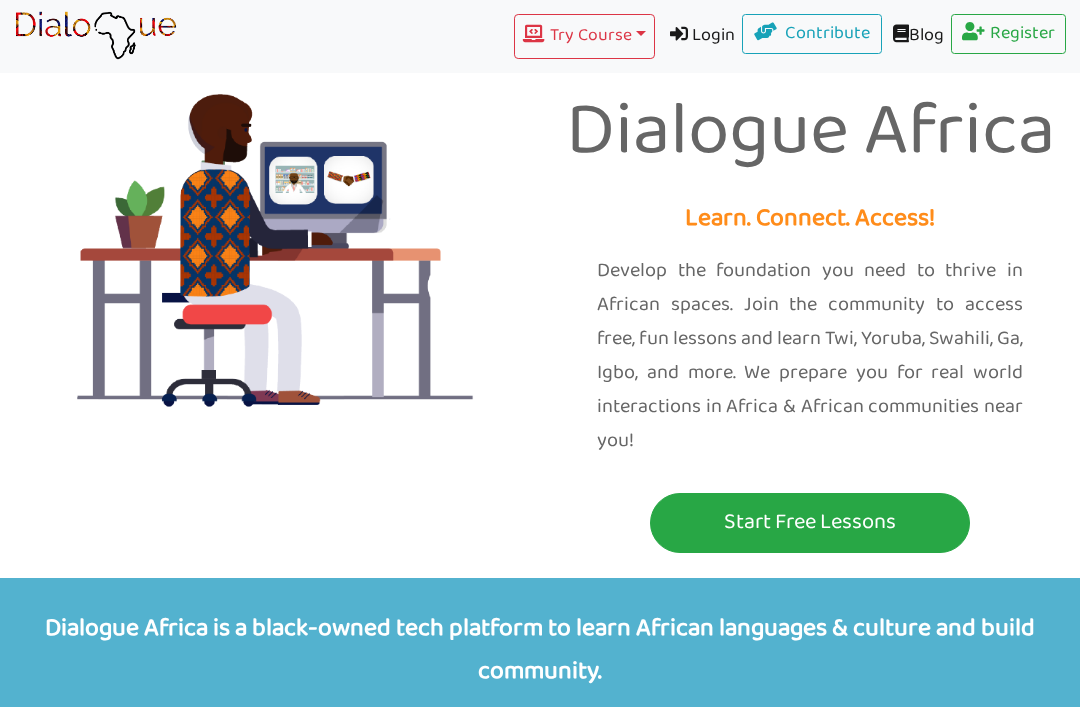 click on "Login" at bounding box center [699, 36] 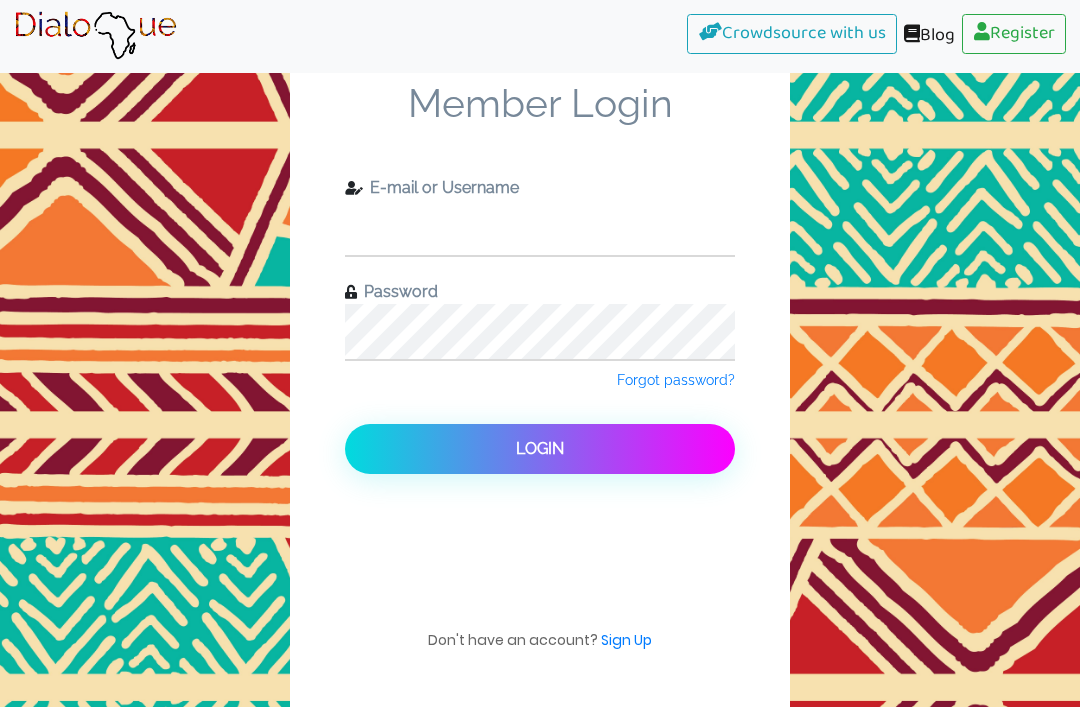 click at bounding box center (540, 227) 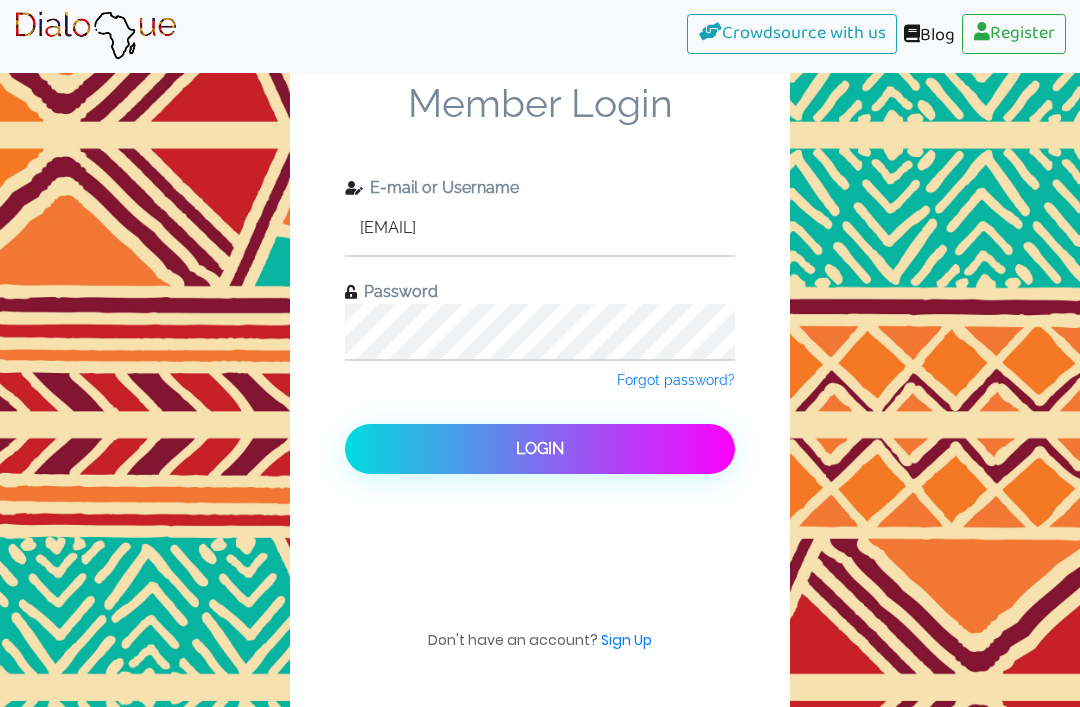 type on "noabal@jebelalischool.org" 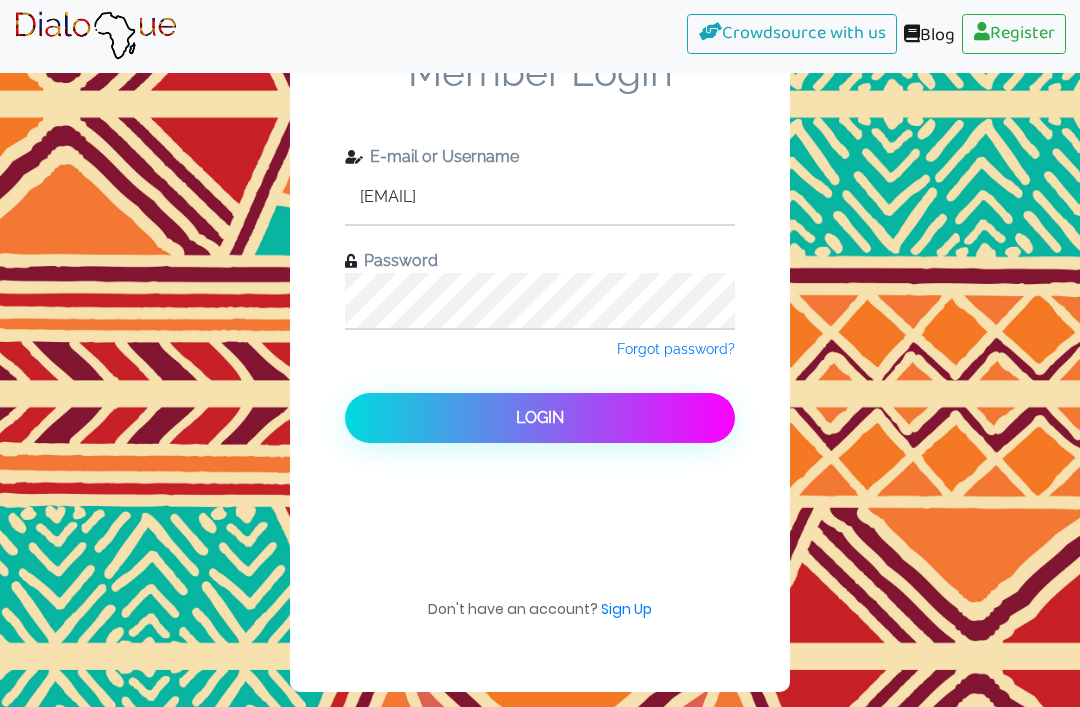 click on "Login" at bounding box center (540, 418) 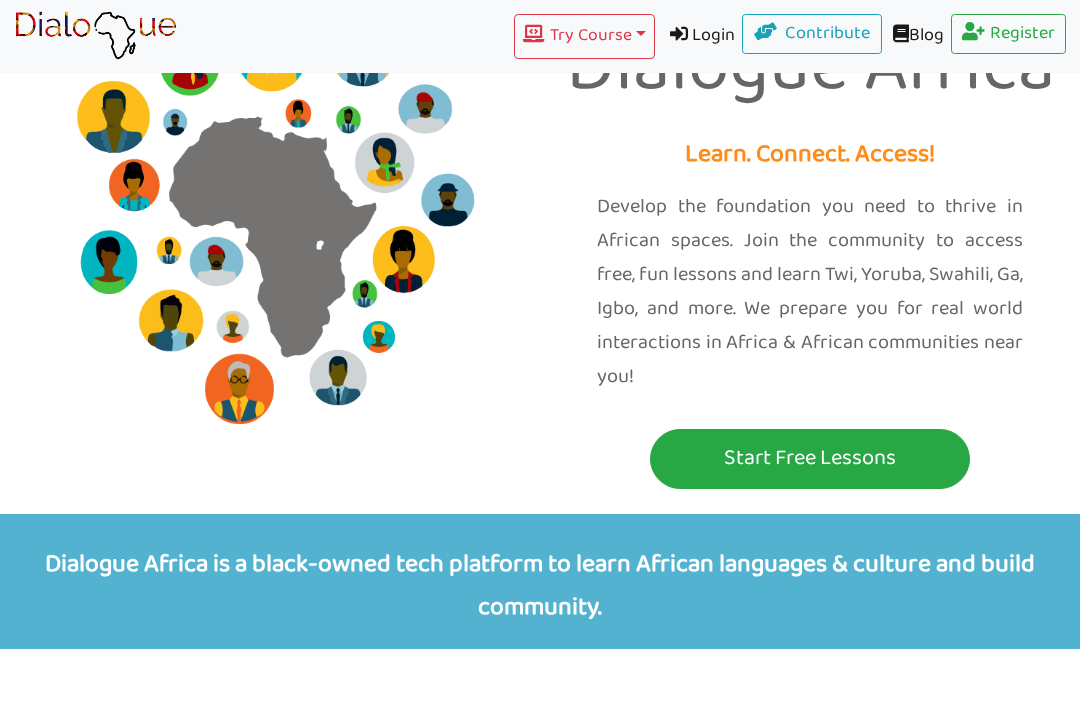 scroll, scrollTop: 0, scrollLeft: 0, axis: both 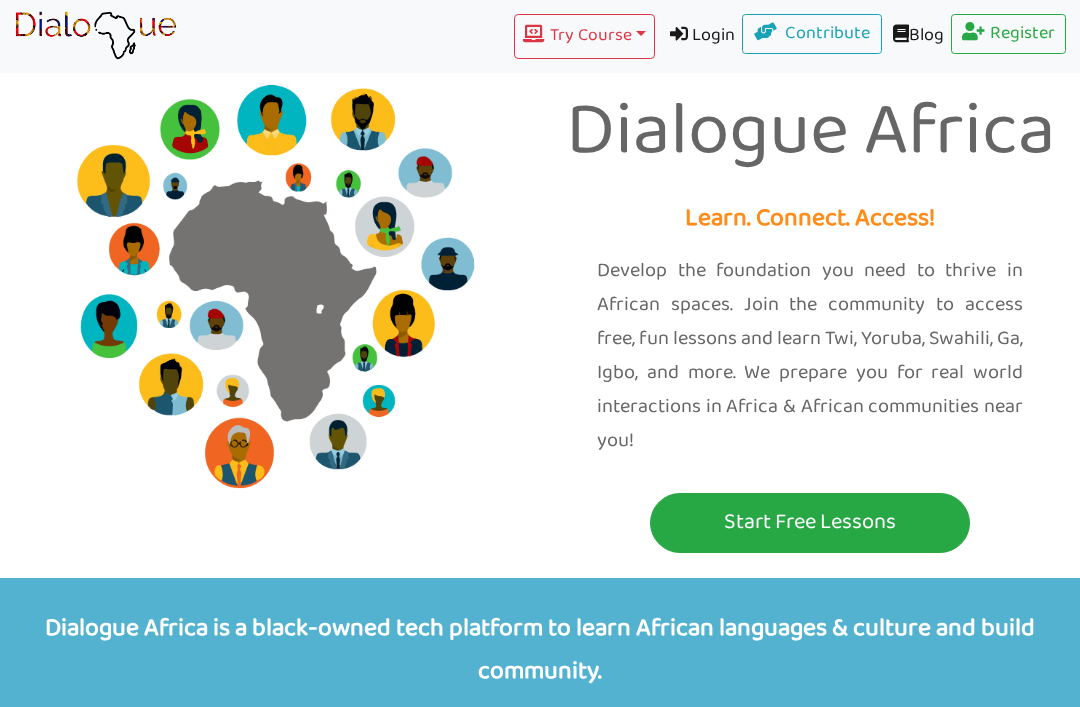 click on "Register" at bounding box center [1009, 34] 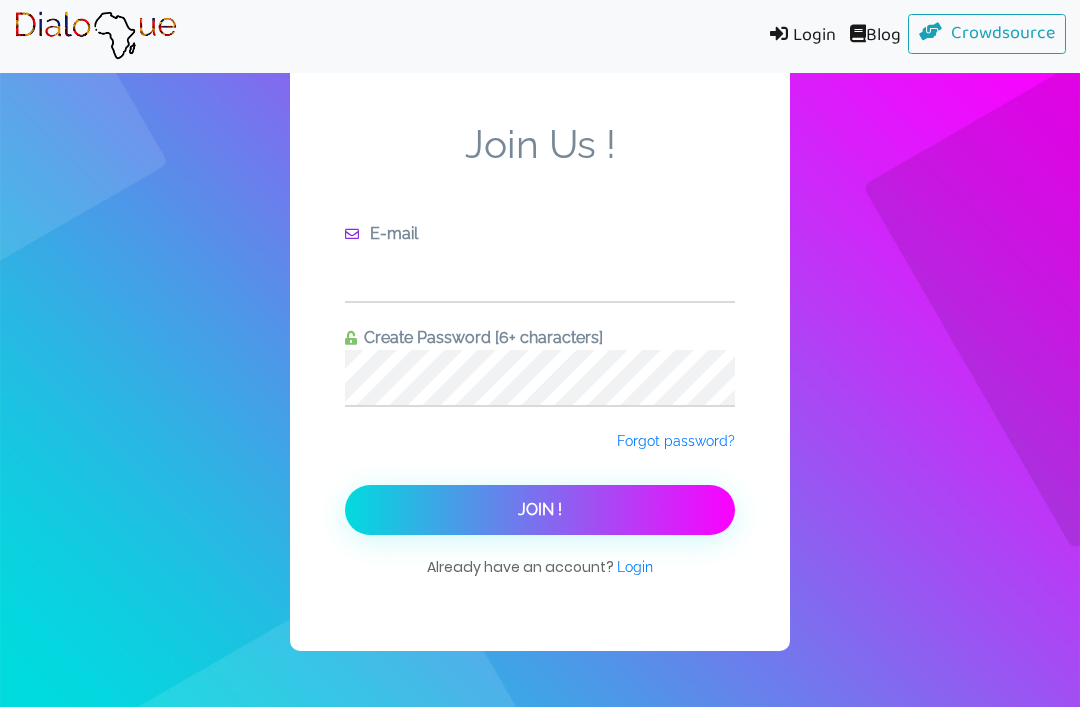 click at bounding box center (540, 273) 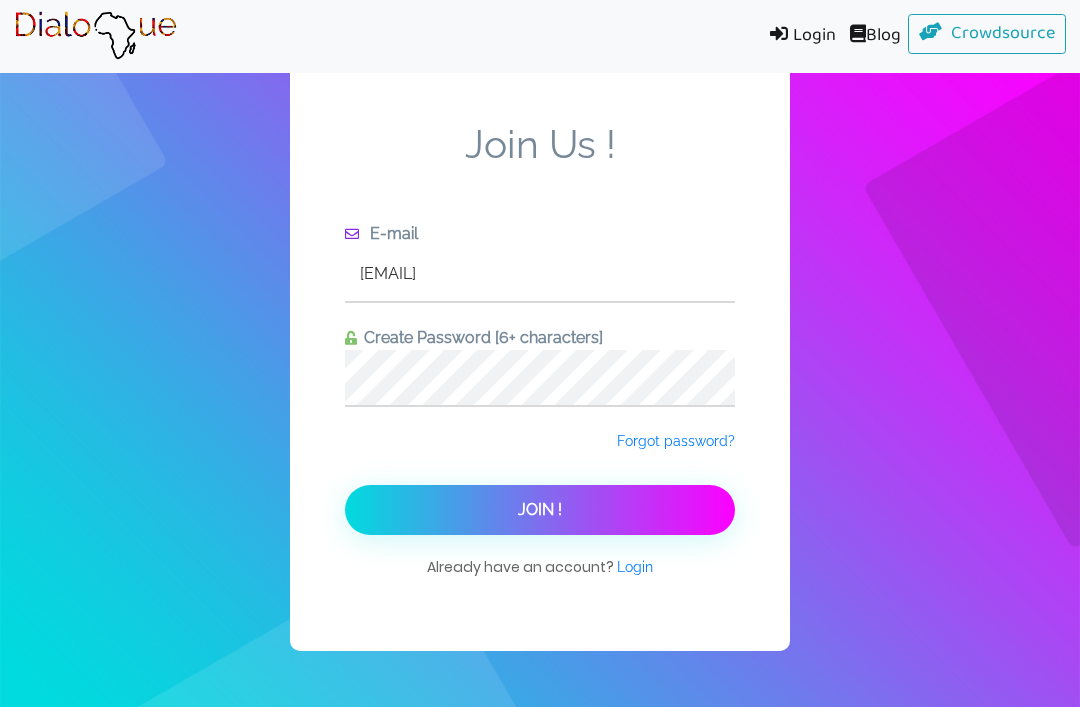 type on "noabal@jebelalischool.org" 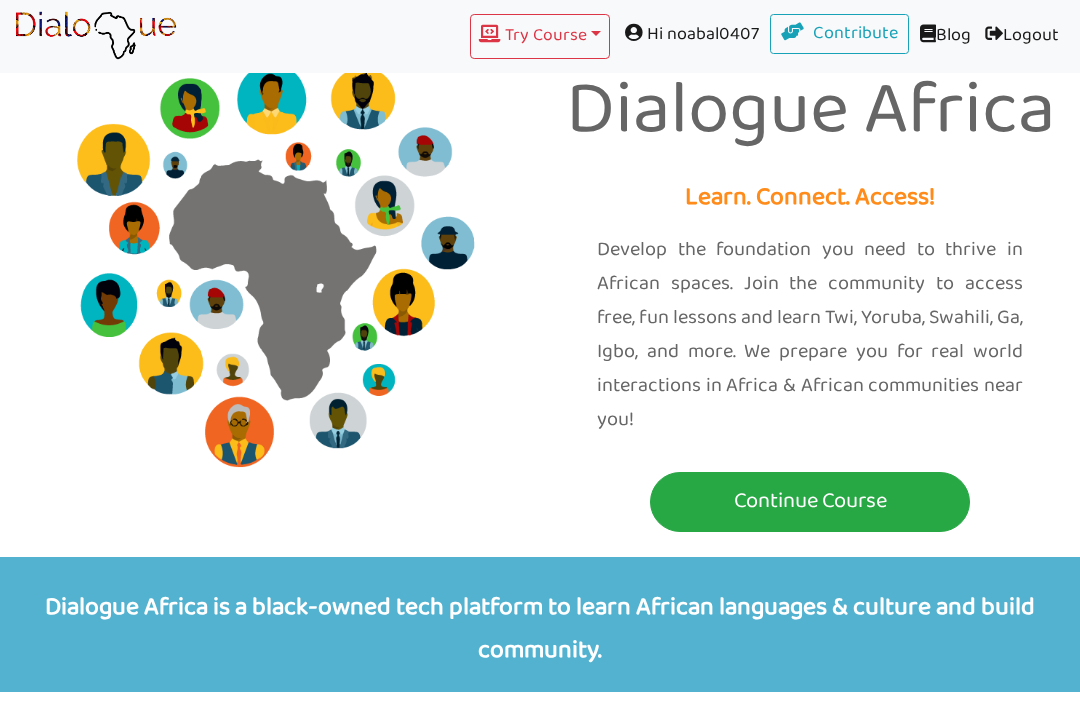 scroll, scrollTop: 0, scrollLeft: 0, axis: both 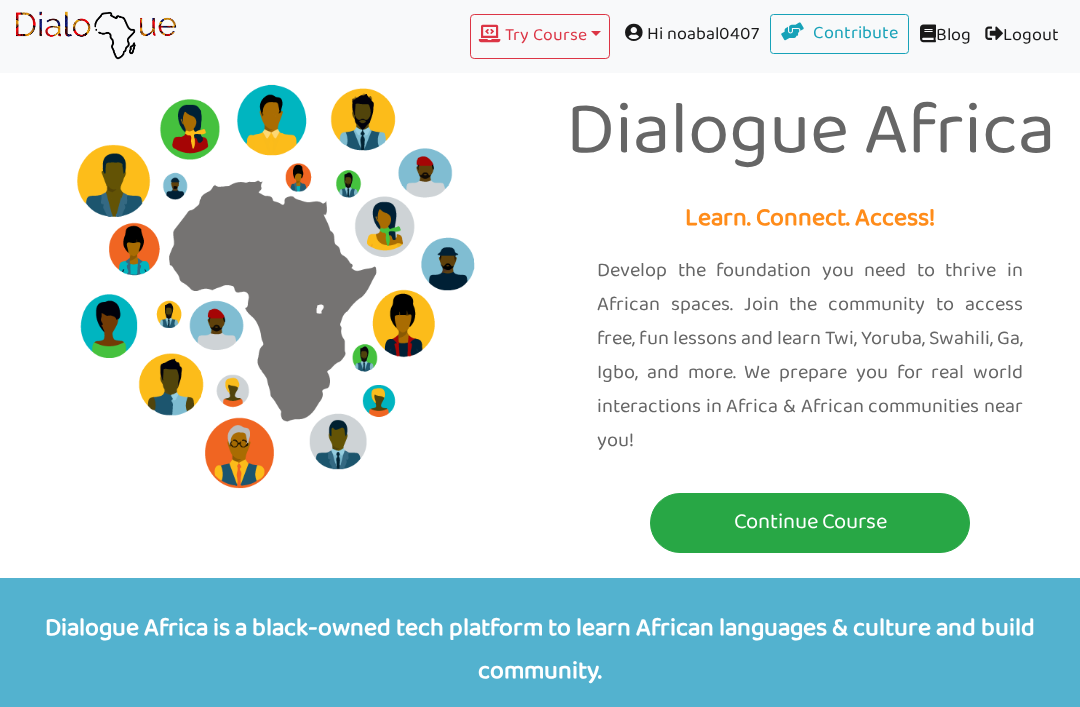click on "Try Course        Toggle Dropdown" at bounding box center (540, 36) 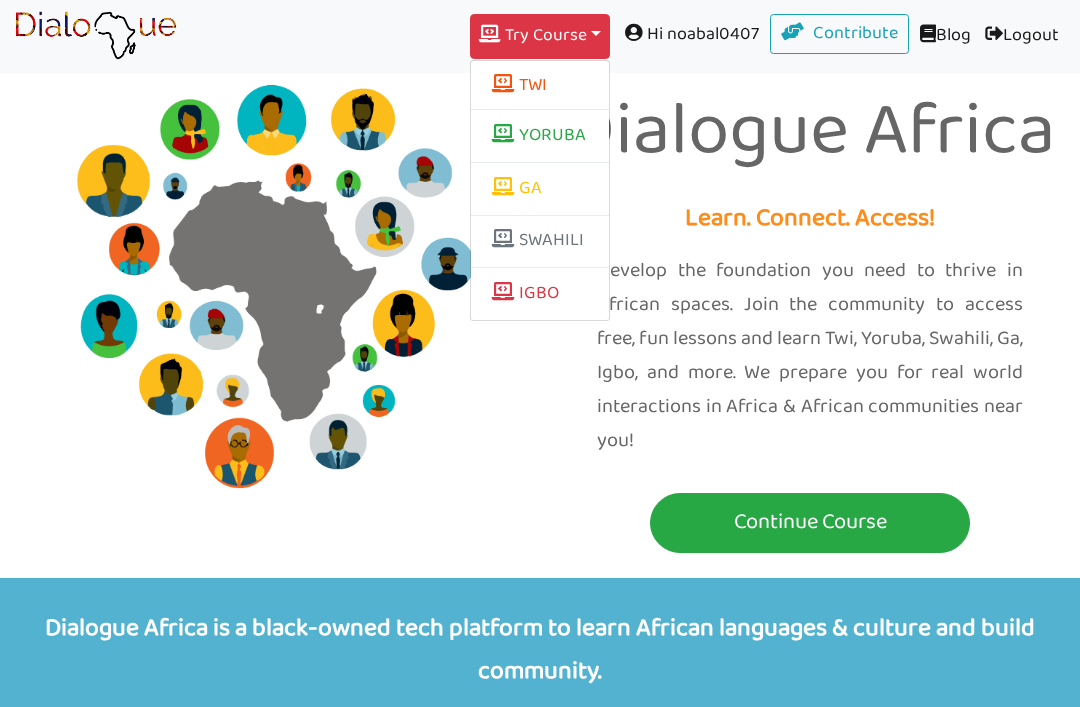click on "YORUBA" at bounding box center (540, 136) 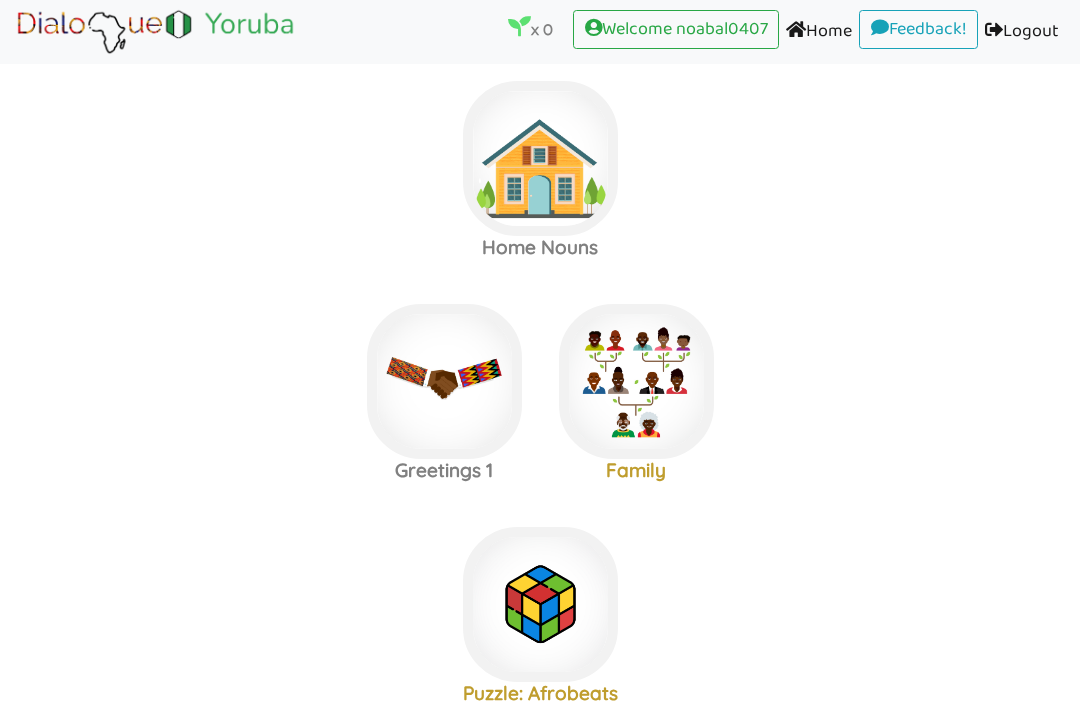scroll, scrollTop: 26, scrollLeft: 0, axis: vertical 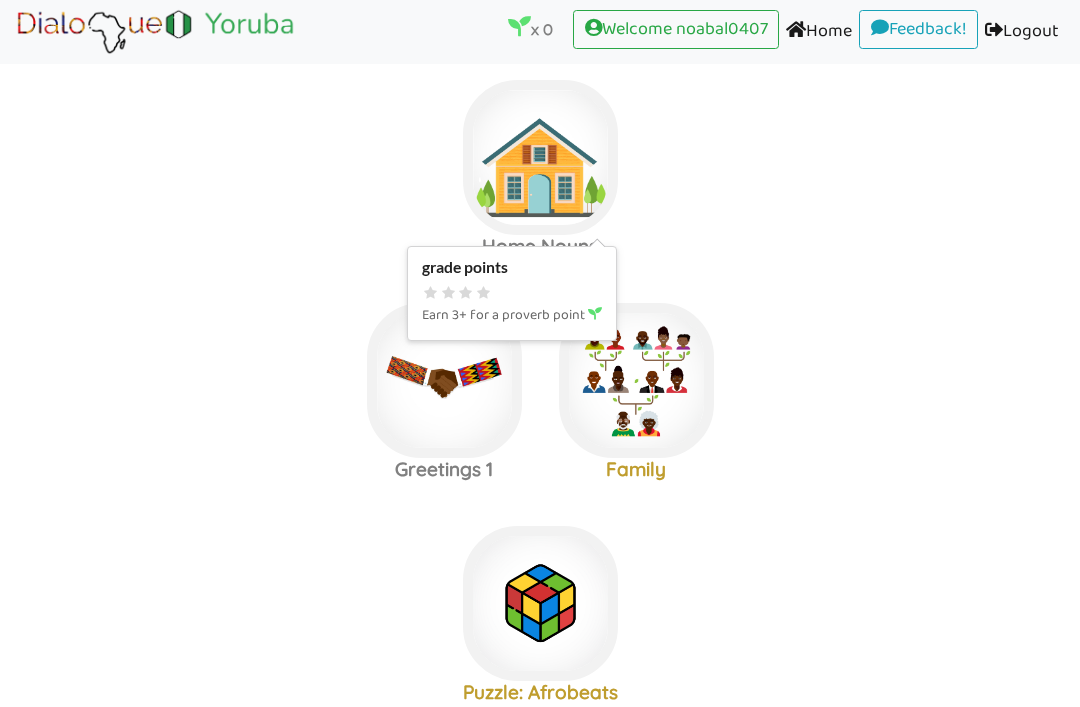 click on "Home Nouns" at bounding box center [540, 184] 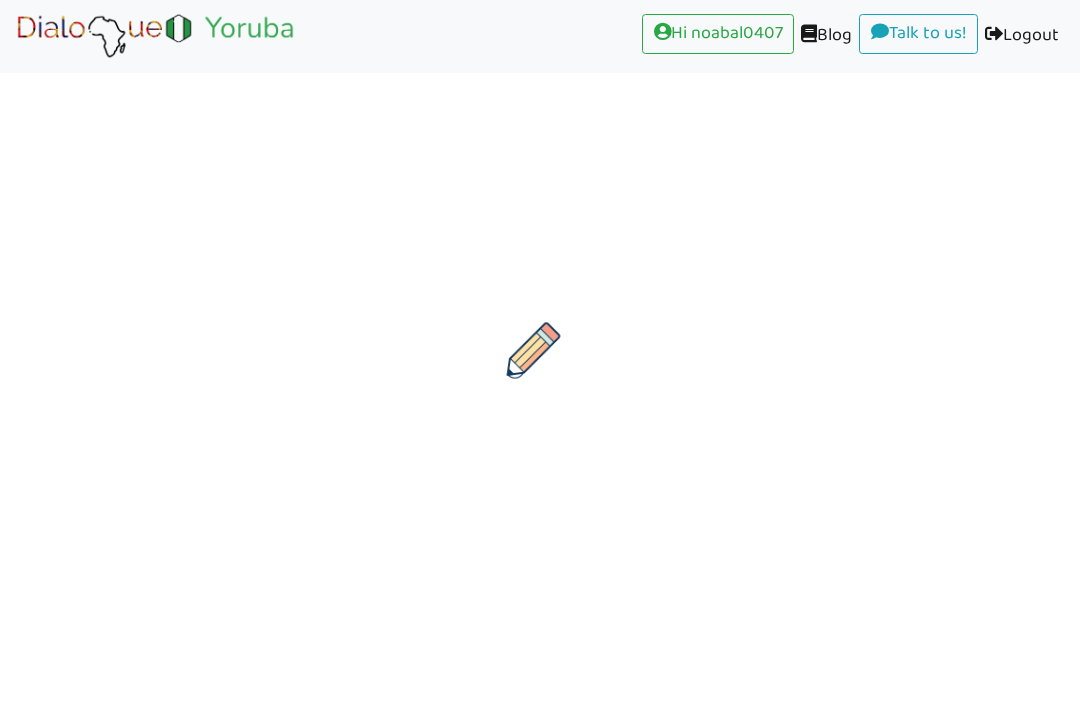 scroll, scrollTop: 0, scrollLeft: 0, axis: both 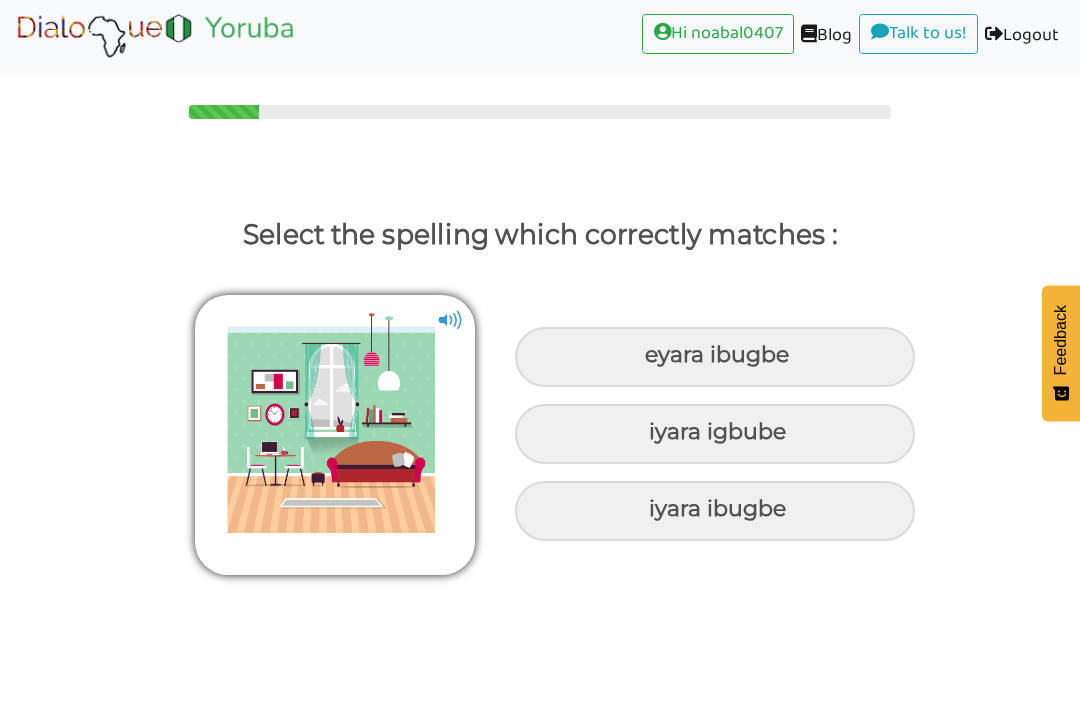 click at bounding box center [335, 435] 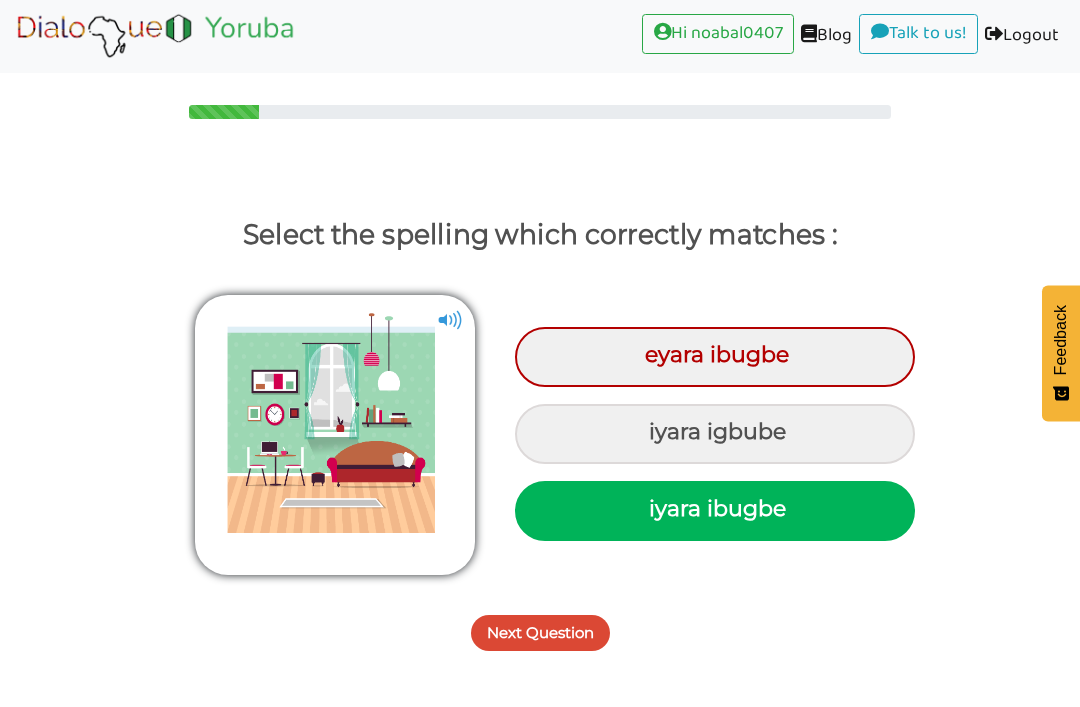 click on "iyara ibugbe" at bounding box center [715, 511] 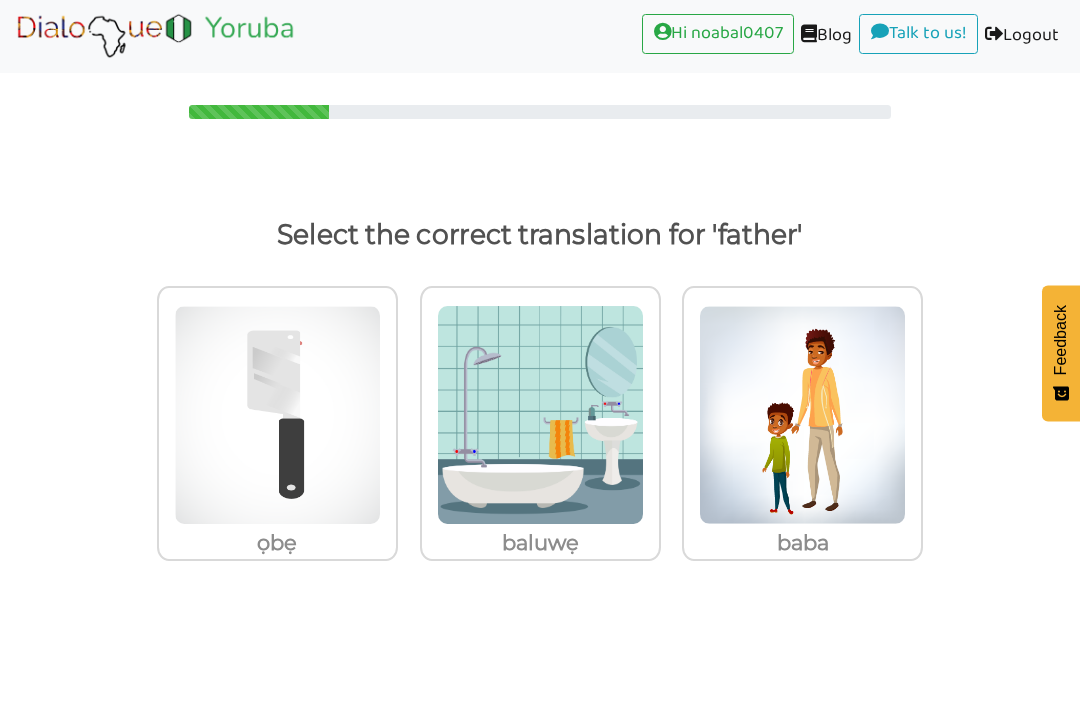 click at bounding box center [277, 415] 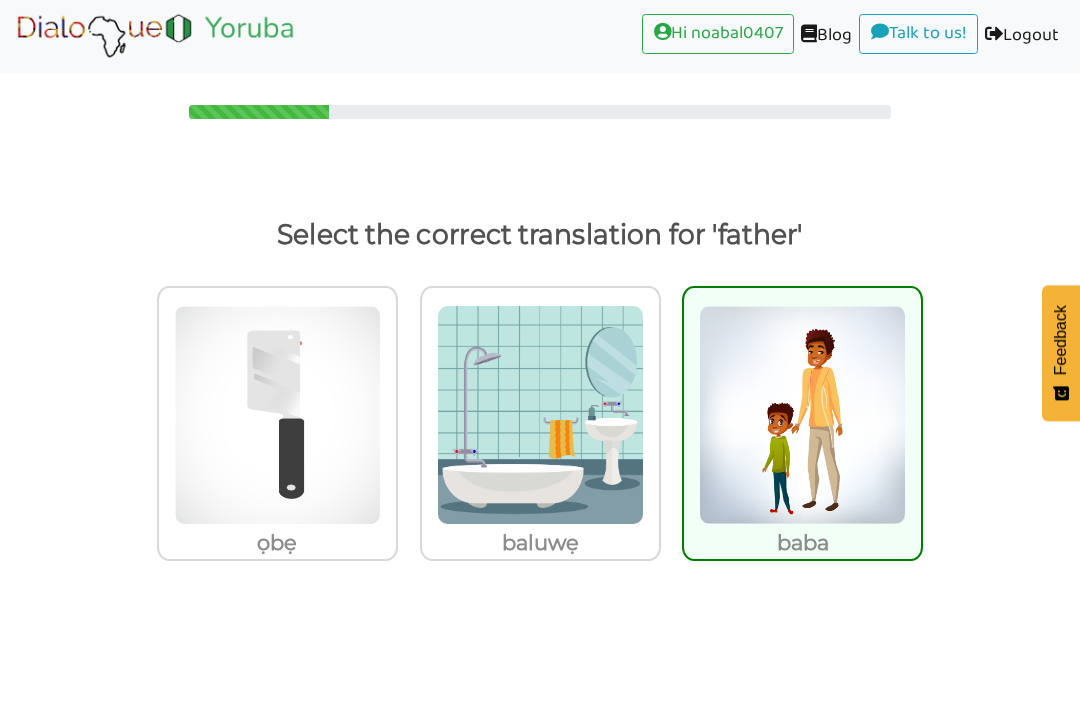 click at bounding box center [540, 694] 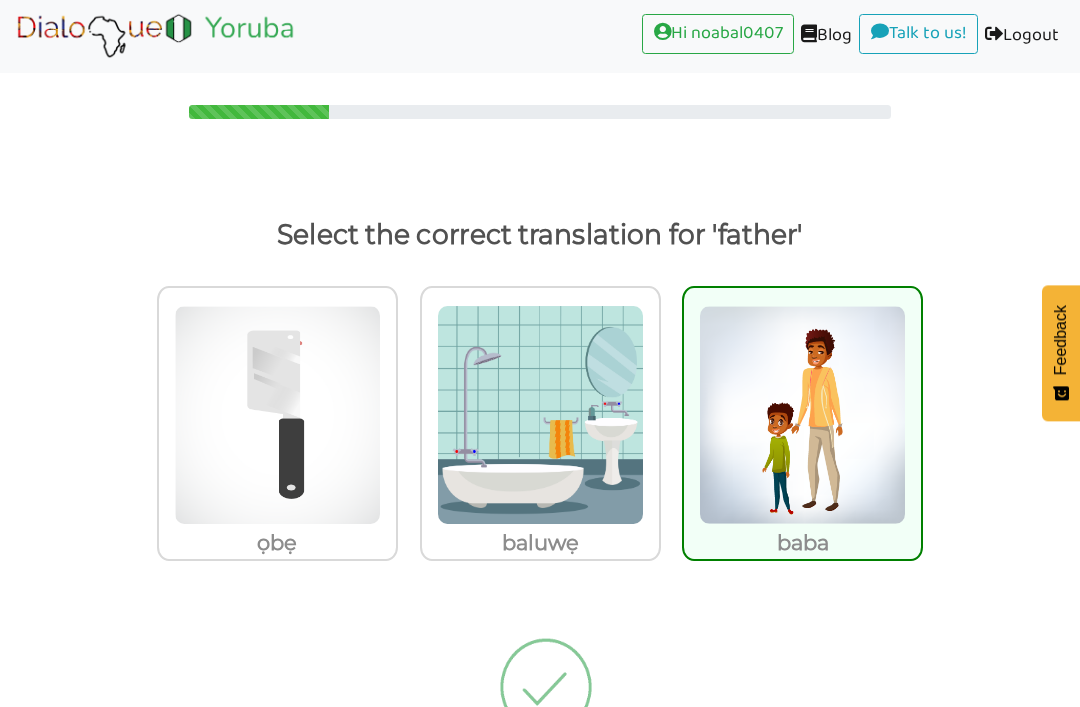click at bounding box center (540, 694) 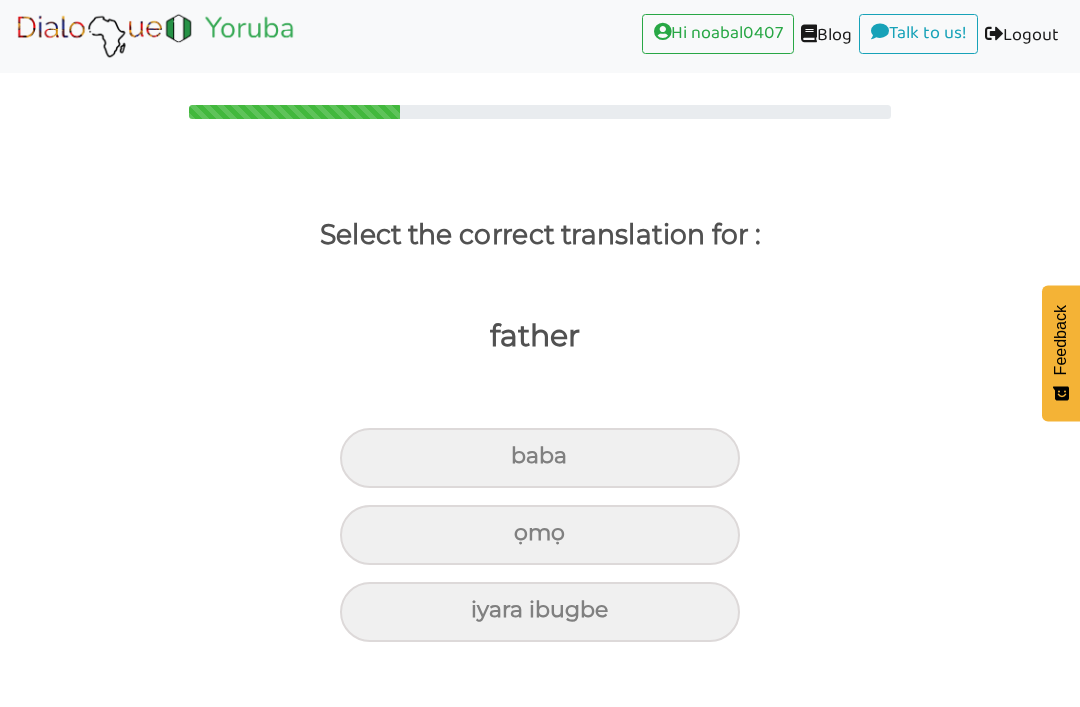 click on "baba" at bounding box center [540, 458] 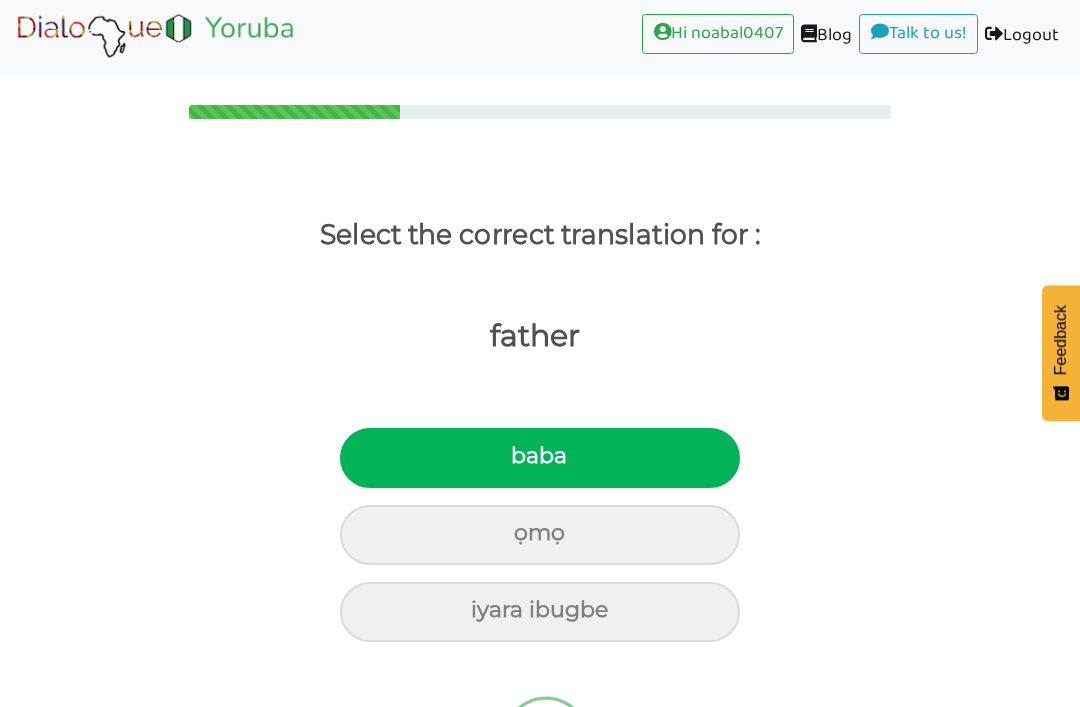 click on "ọmọ" at bounding box center (540, 530) 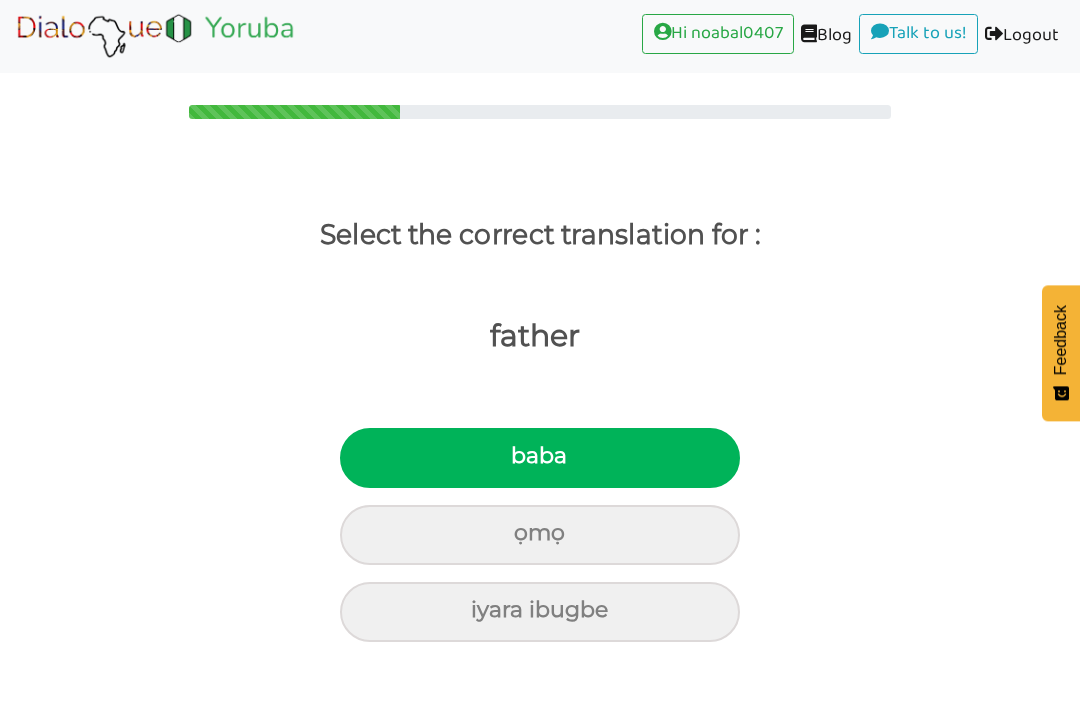 radio on "true" 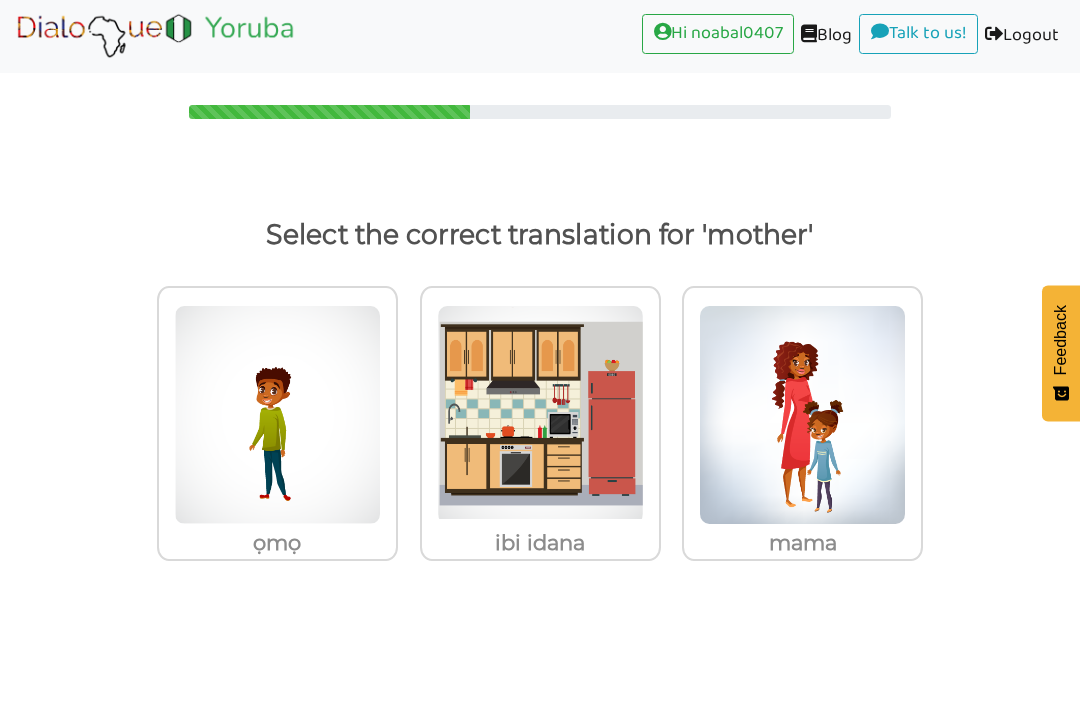 click at bounding box center [277, 415] 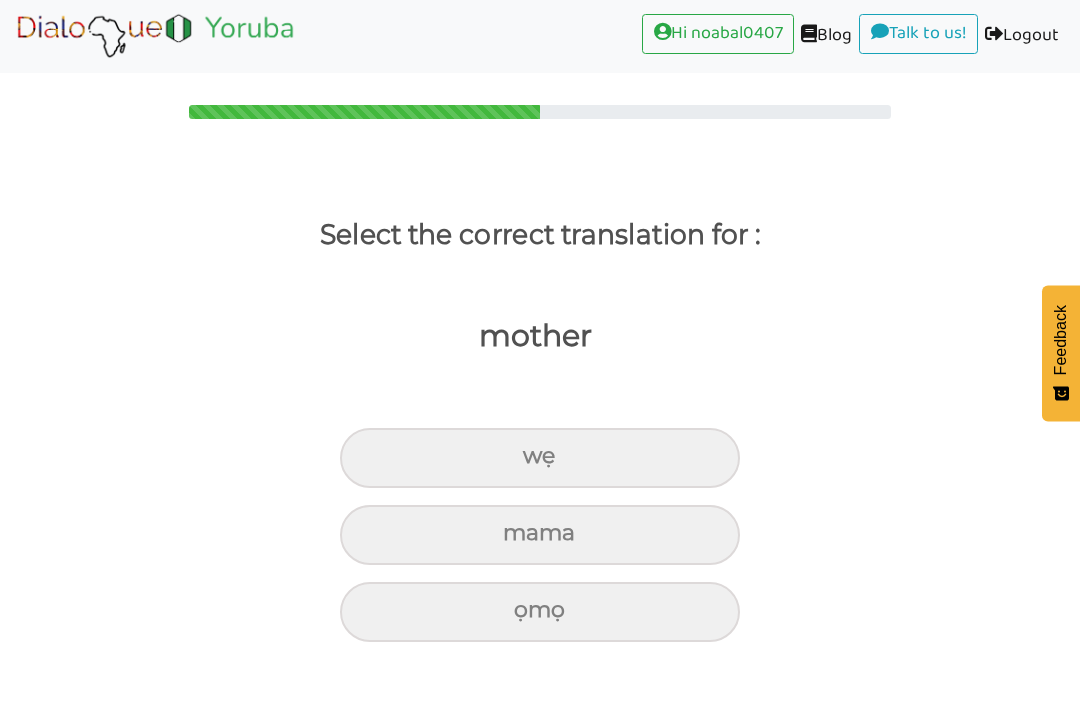 click on "mama" at bounding box center [540, 458] 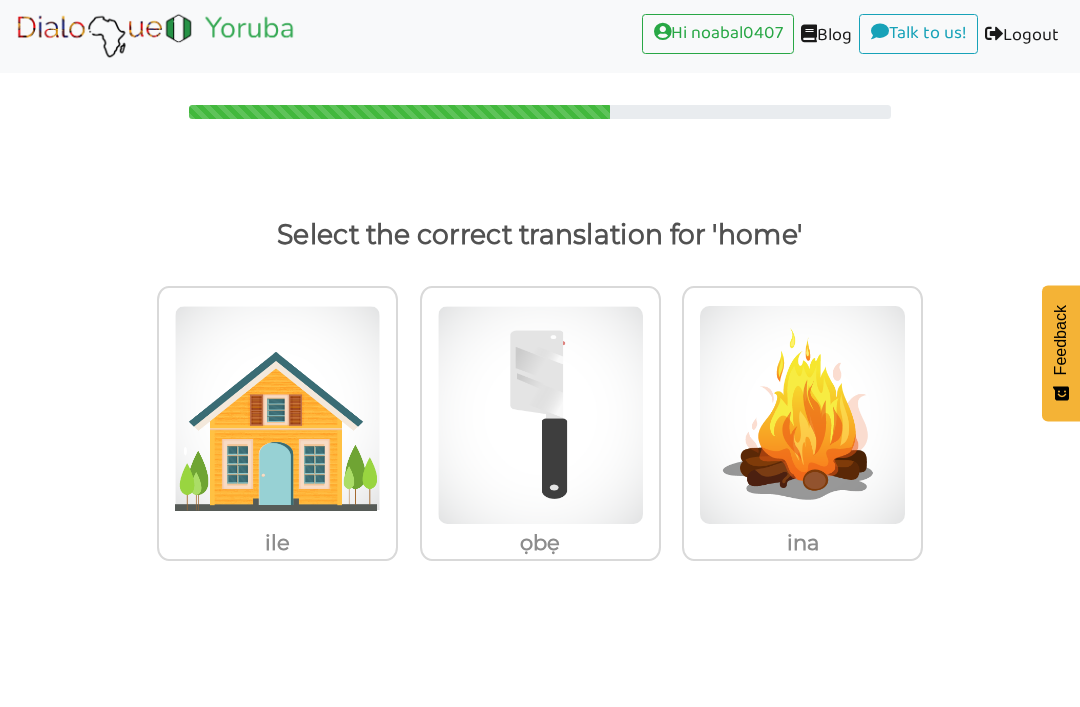 click at bounding box center [277, 415] 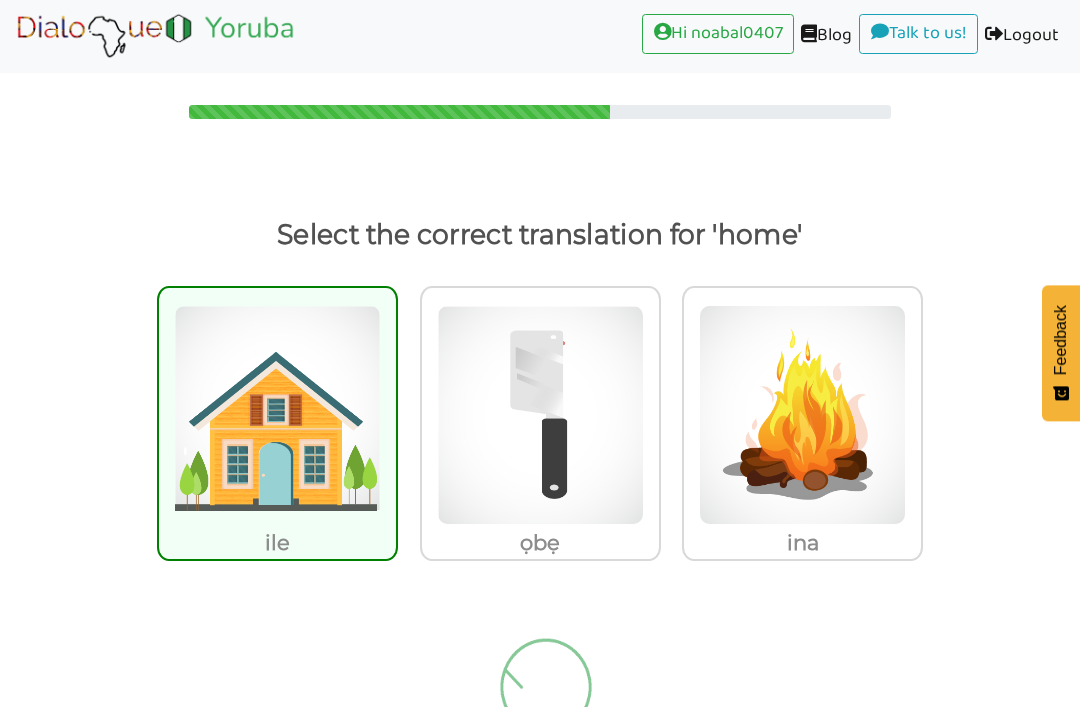 click at bounding box center [277, 415] 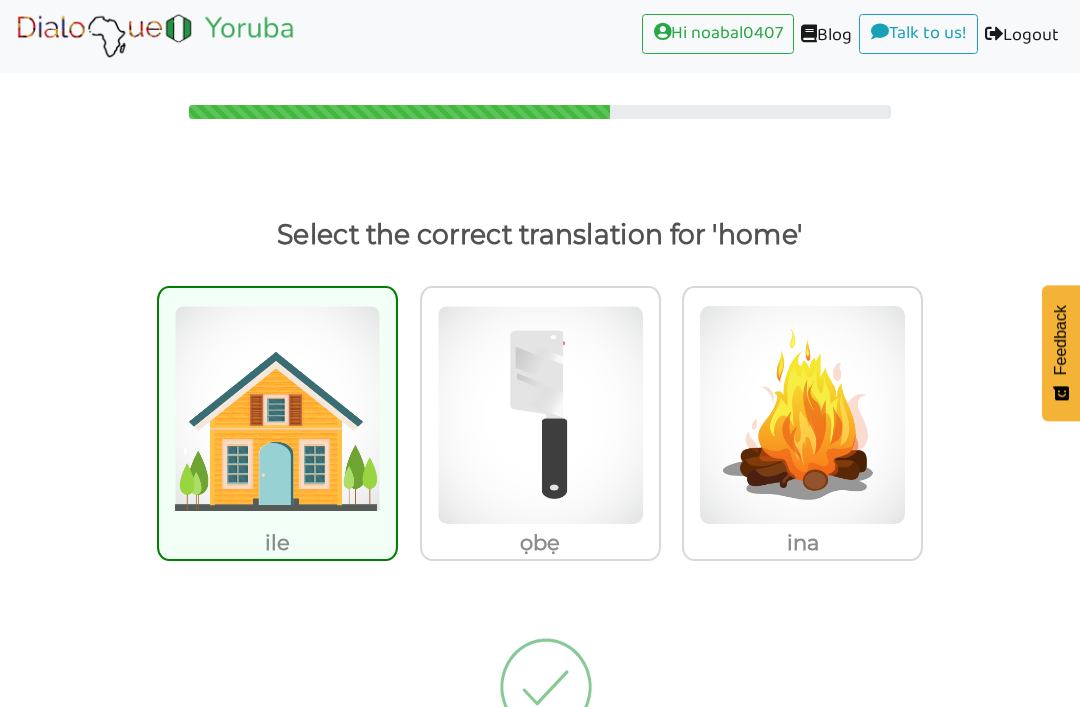 click on "ile" at bounding box center (403, 403) 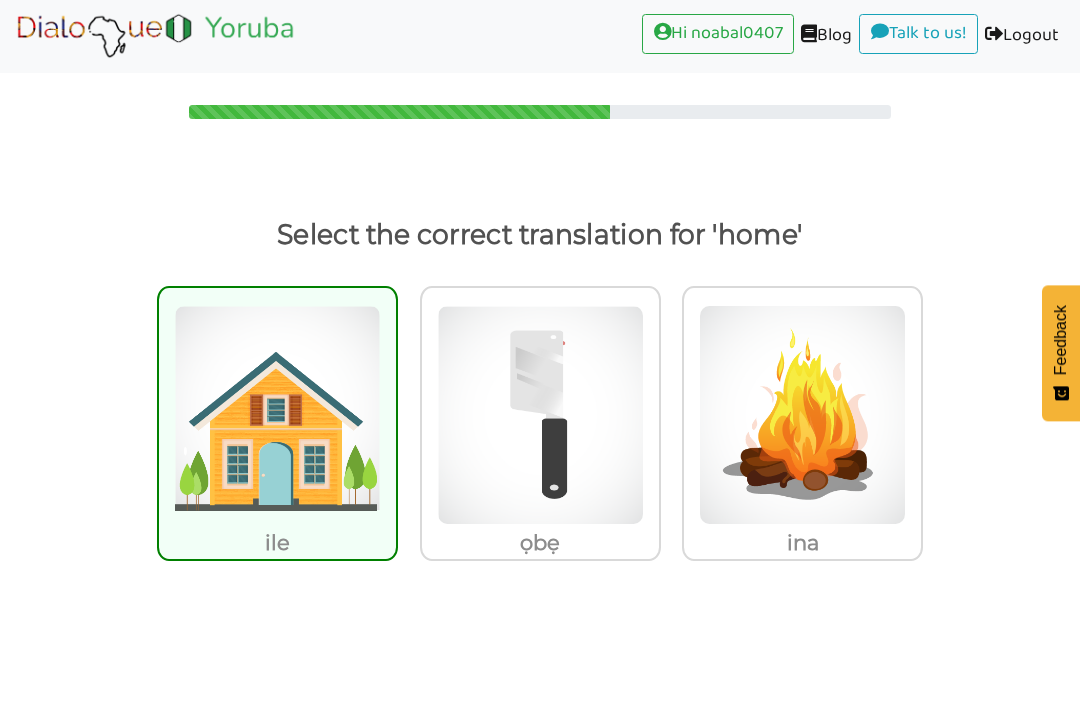 radio on "true" 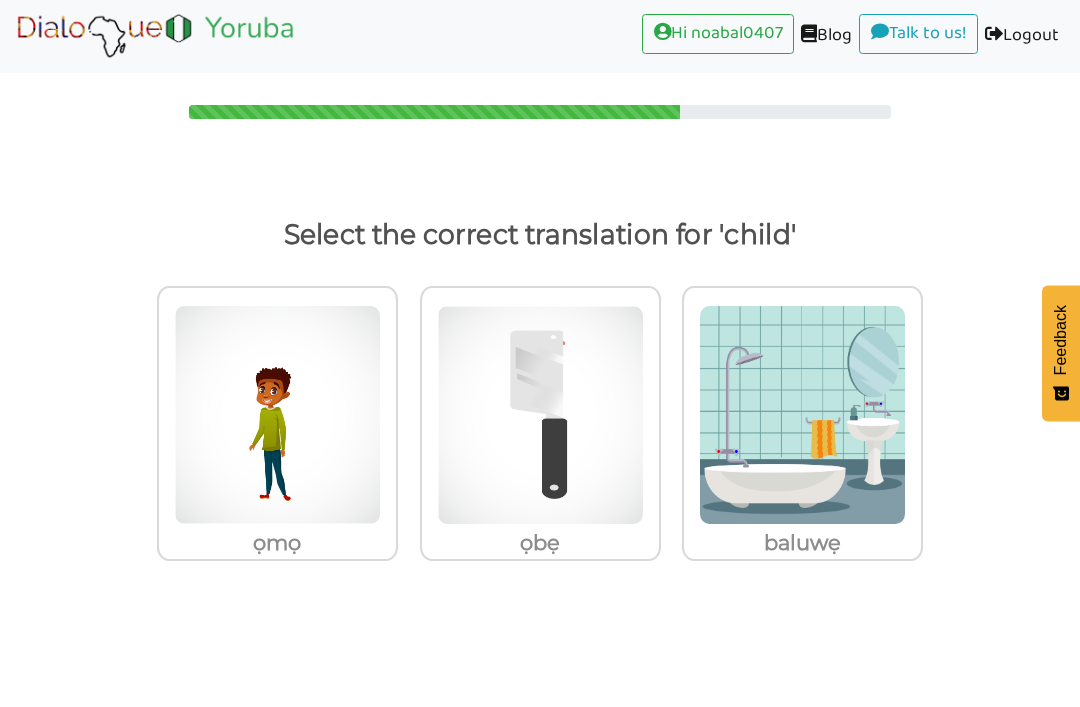 click on "ọmọ" at bounding box center [277, 543] 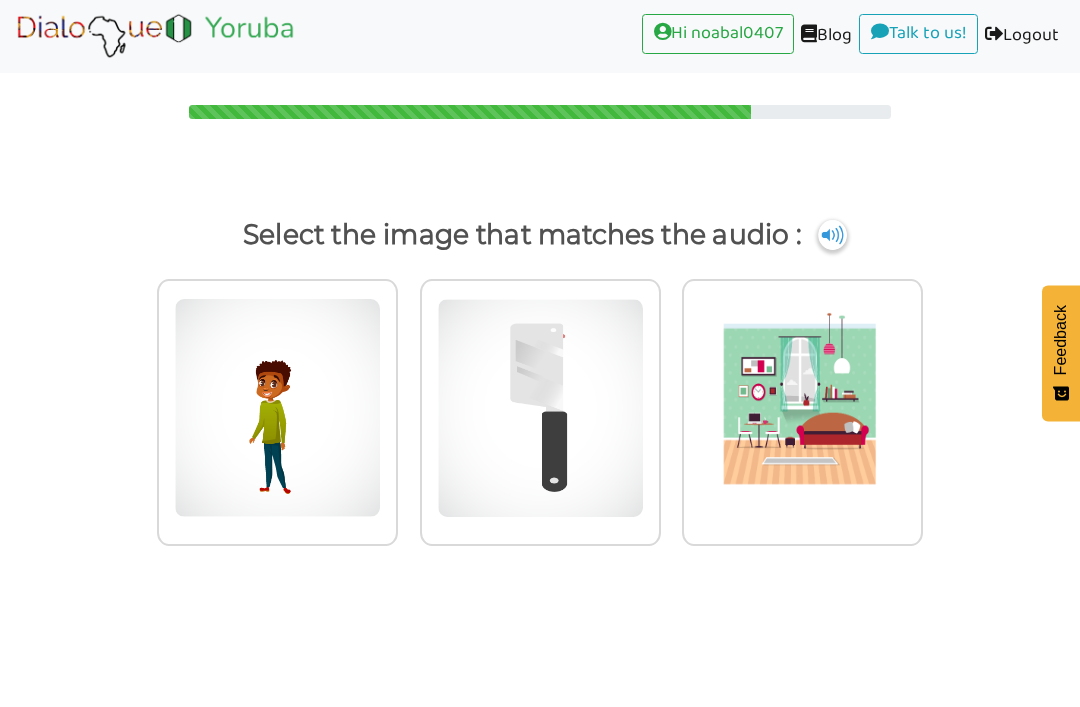 click at bounding box center (540, 433) 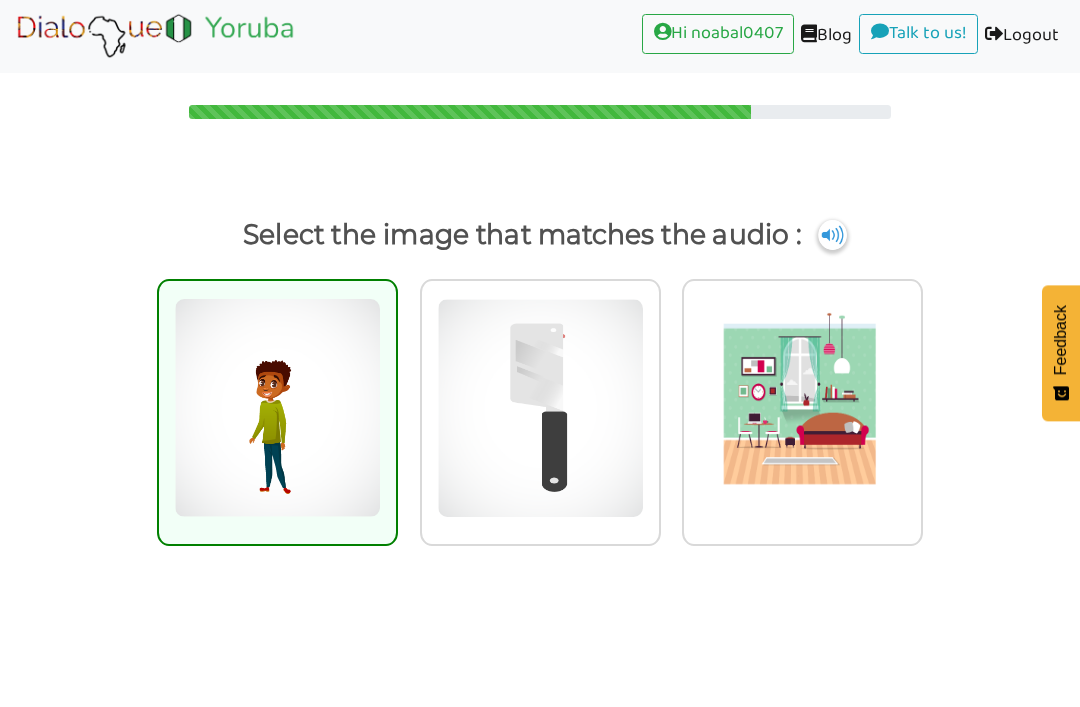 click at bounding box center (277, 408) 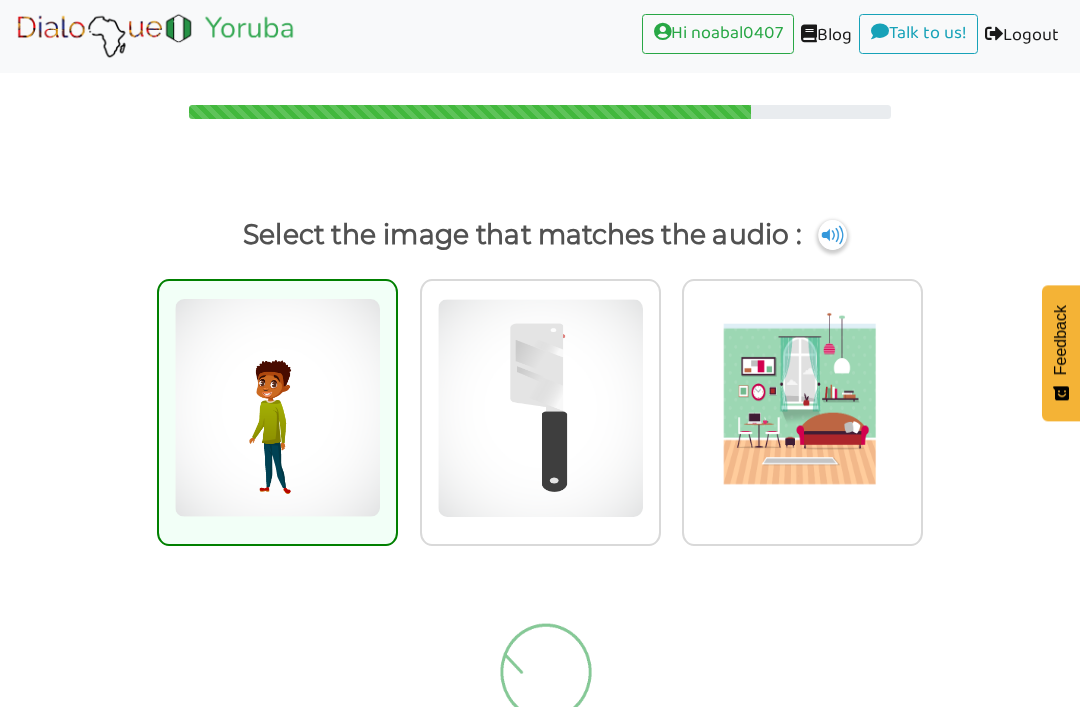click at bounding box center [403, 396] 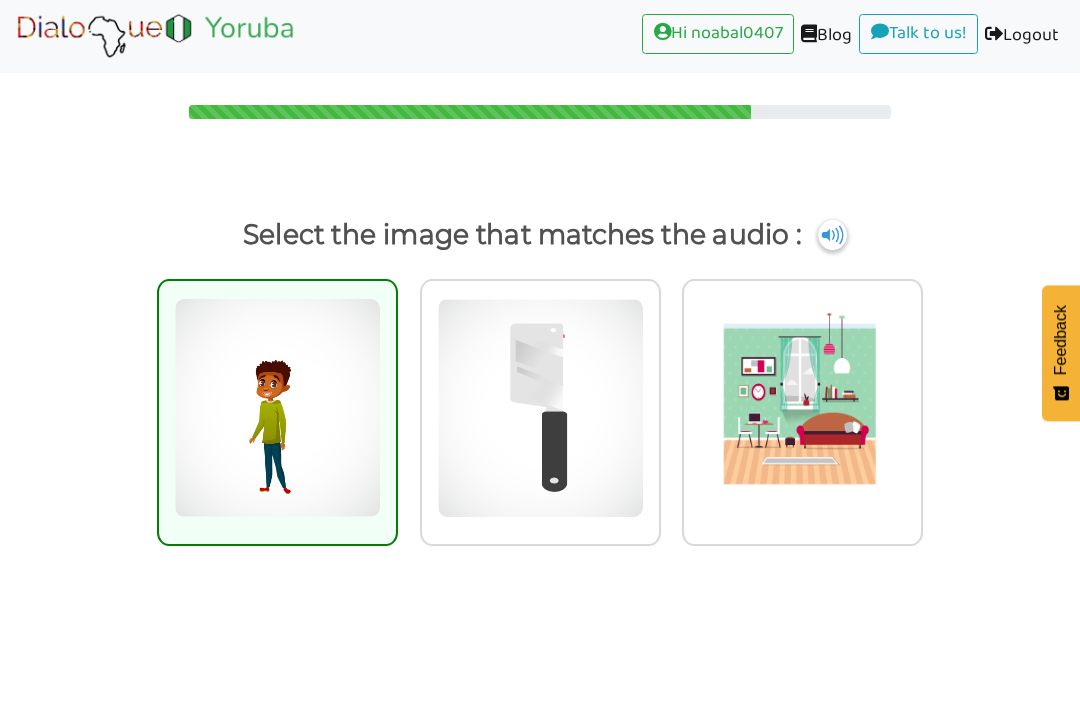 radio on "true" 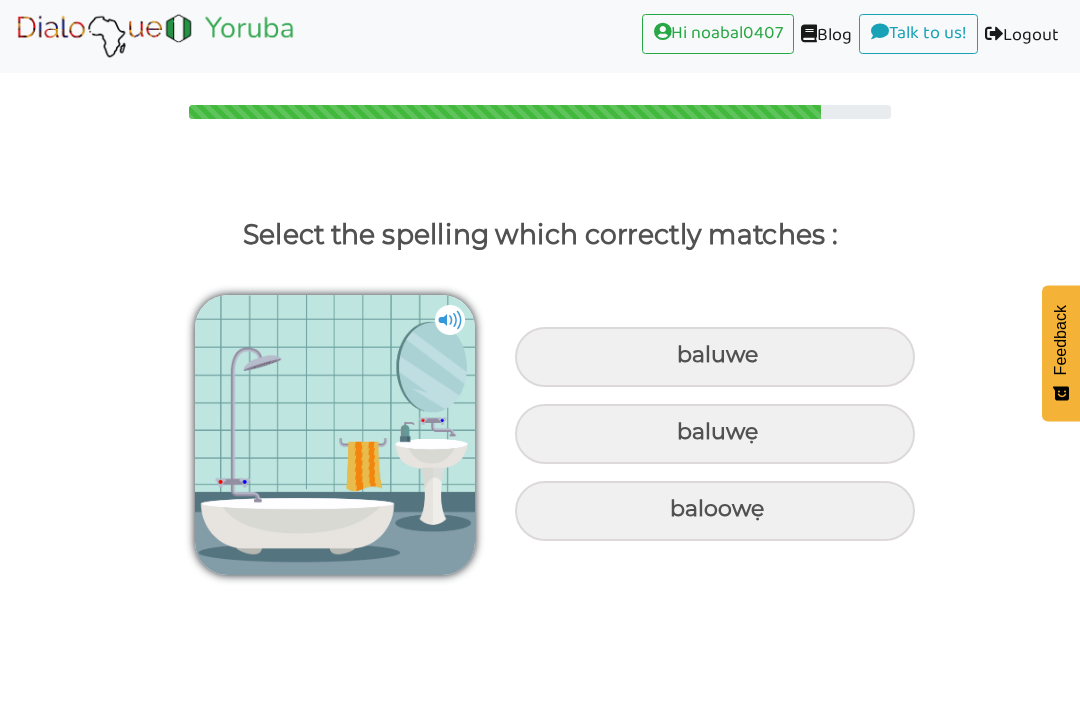 click at bounding box center [335, 435] 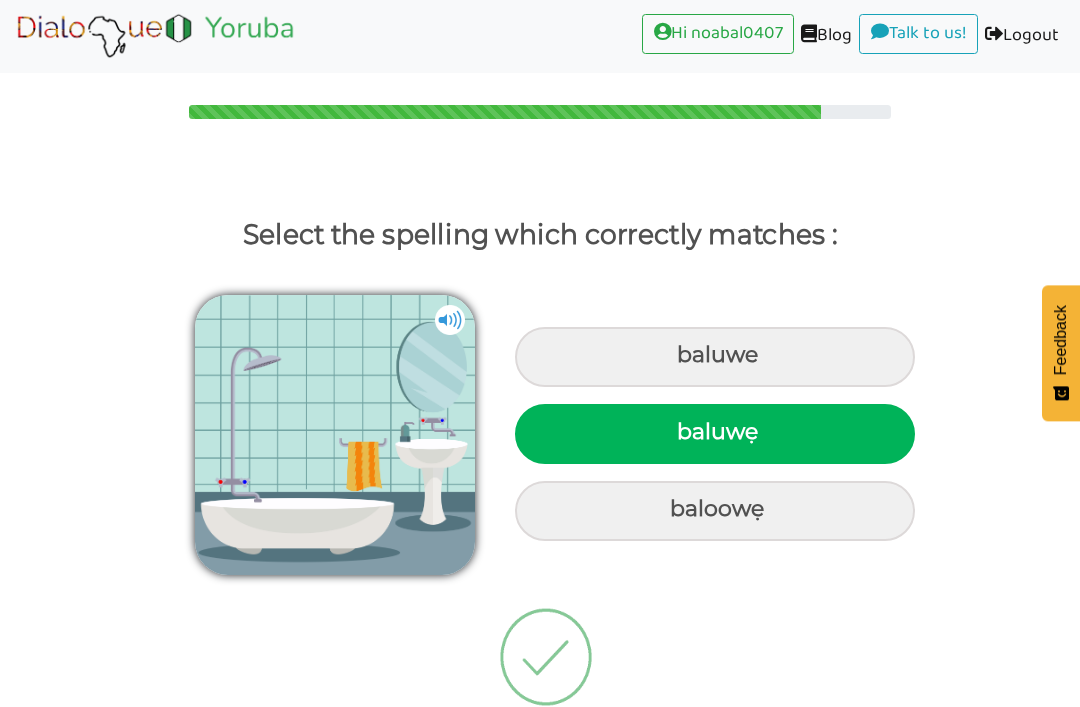 click on "baluwẹ" at bounding box center (715, 434) 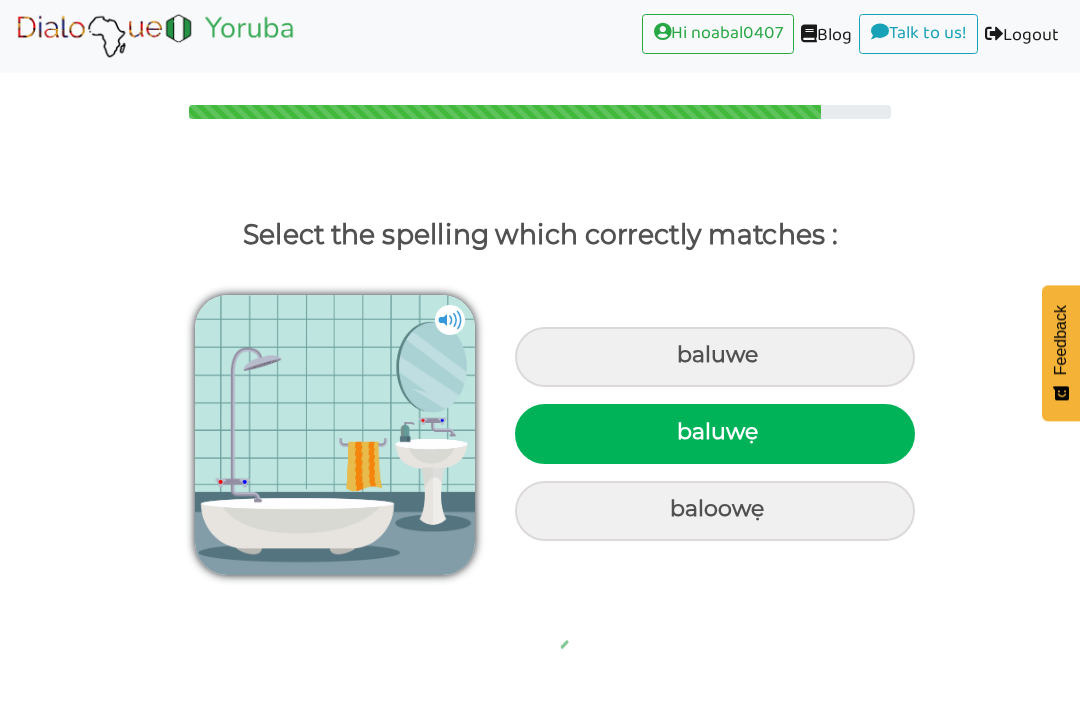 click on "baluwẹ" at bounding box center [679, 432] 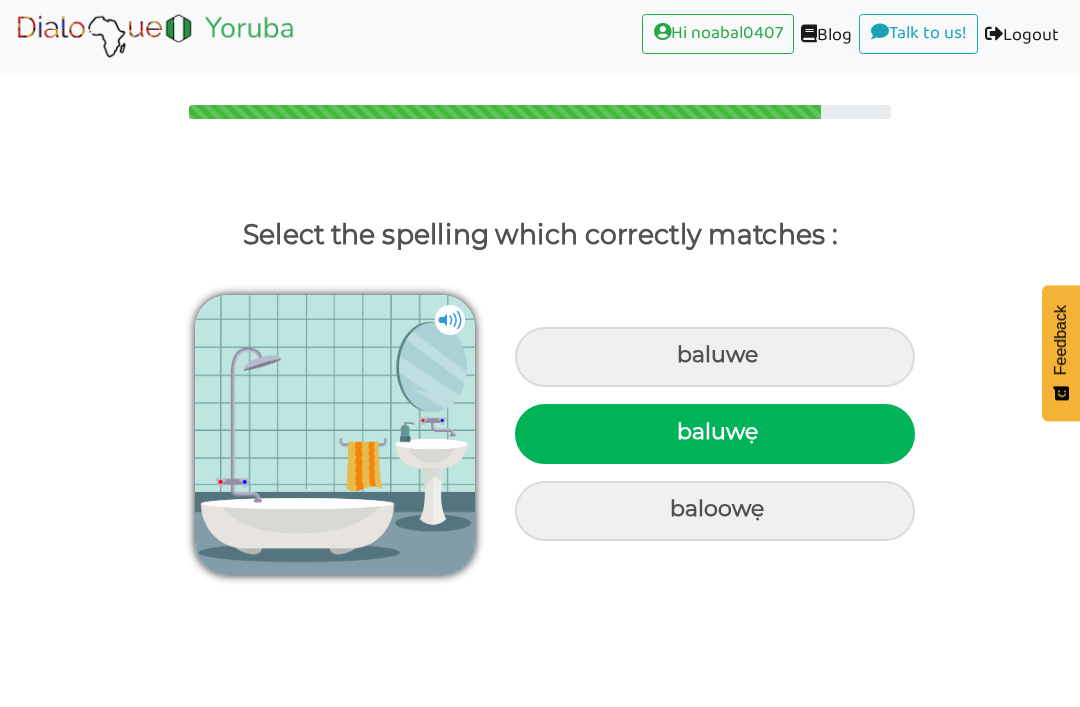 click on "baluwe   baluwẹ   baloowẹ" at bounding box center (540, 425) 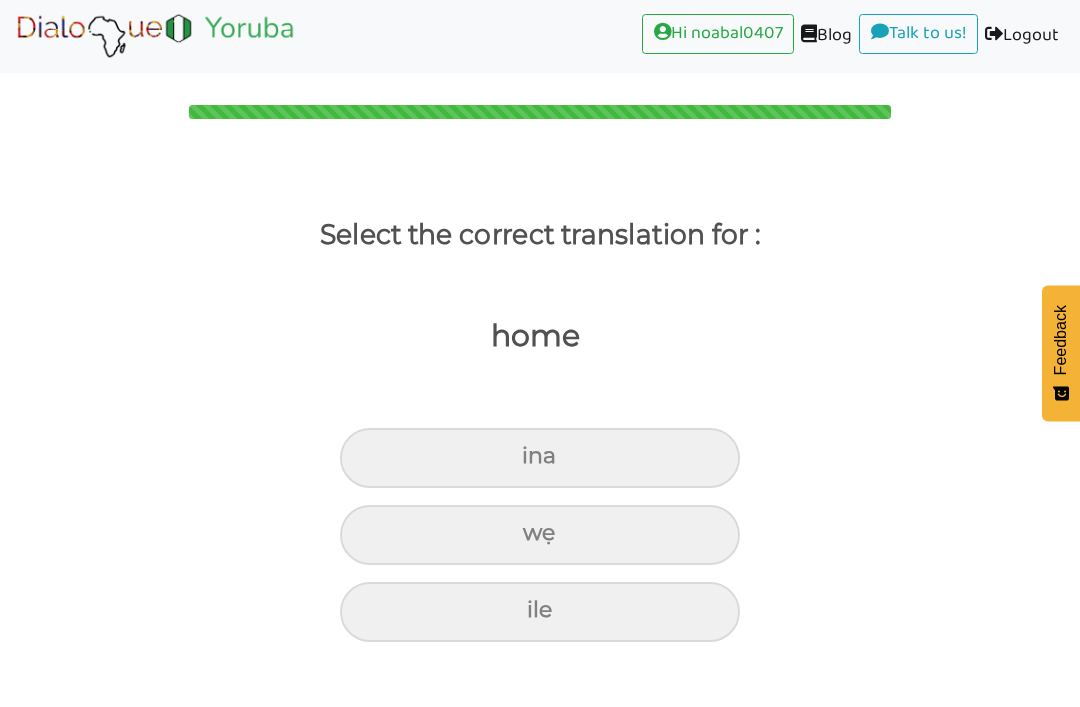 click on "ile" at bounding box center (540, 458) 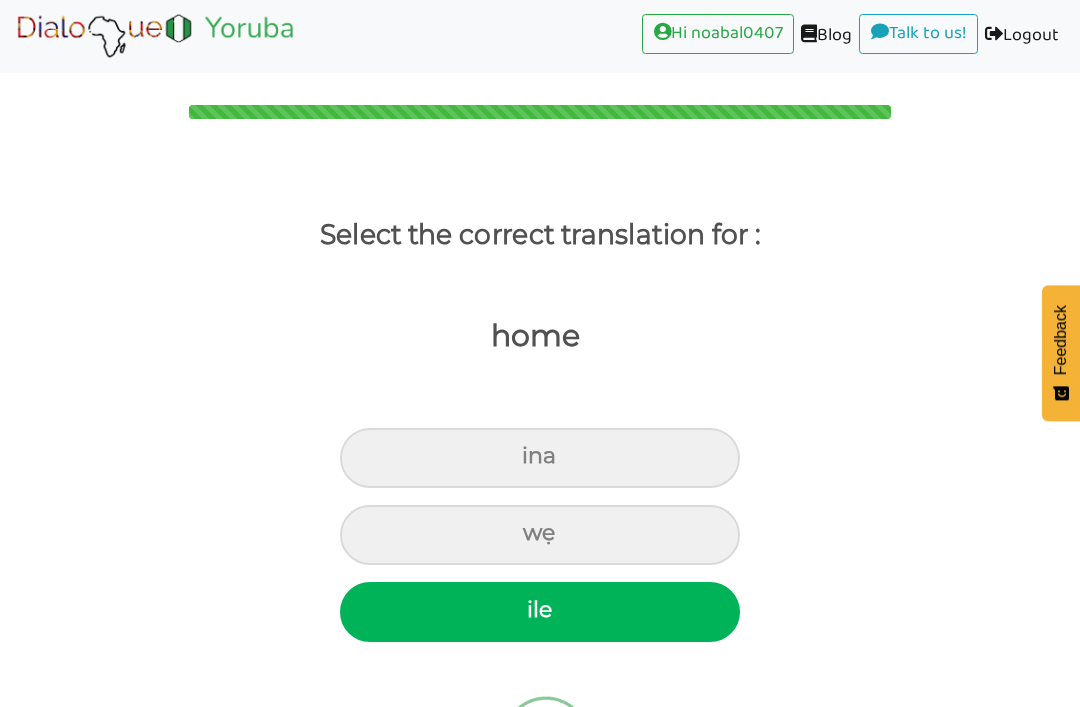 click on "ina" at bounding box center (540, 453) 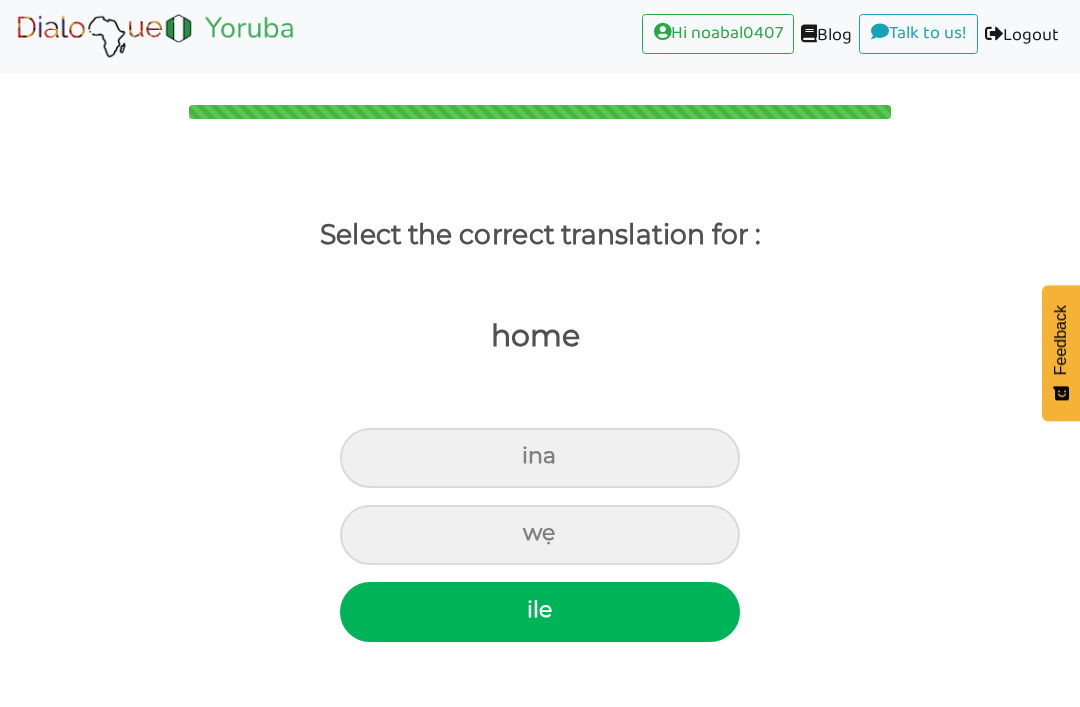 click on "ina" at bounding box center (530, 456) 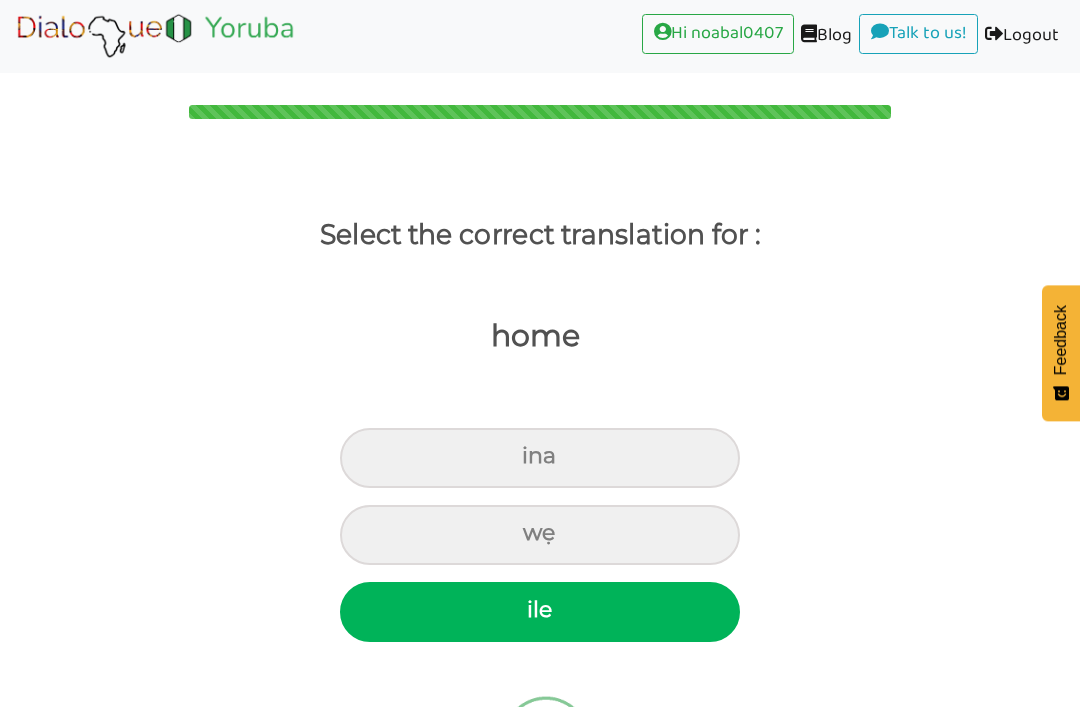 radio on "true" 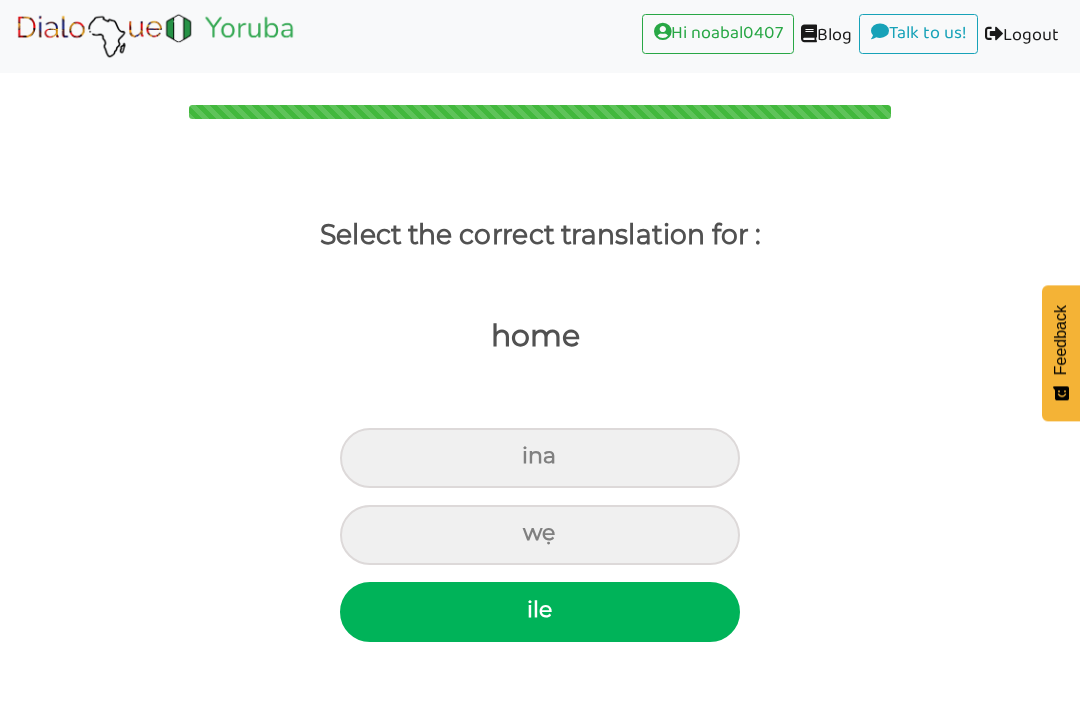 radio on "true" 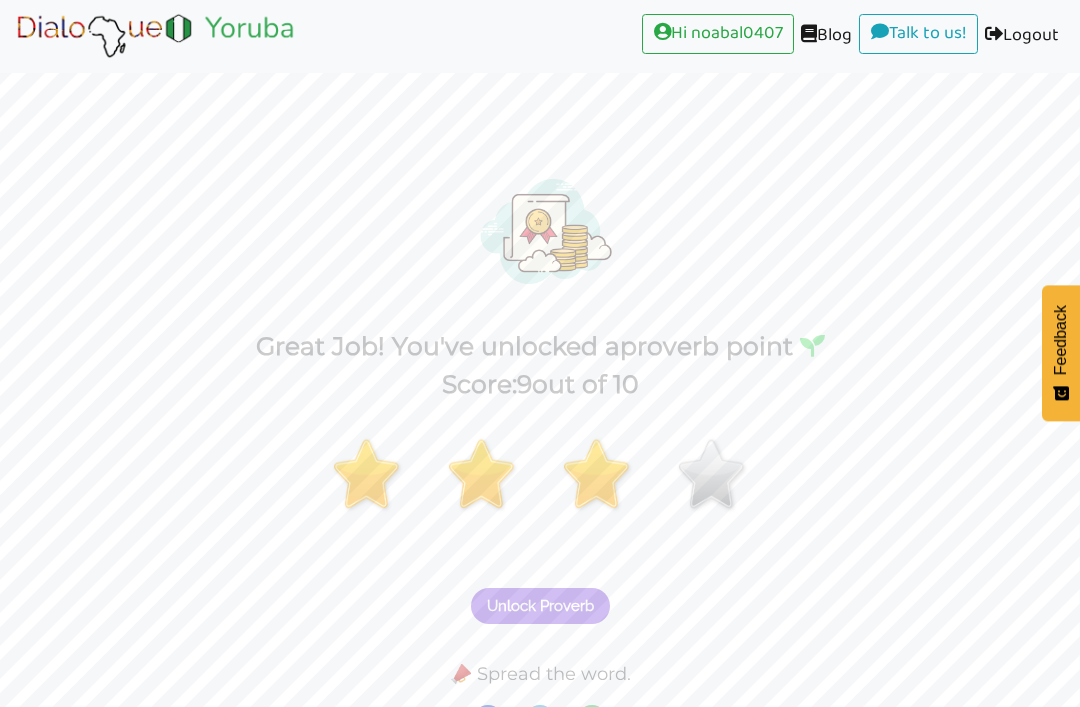 scroll, scrollTop: 47, scrollLeft: 0, axis: vertical 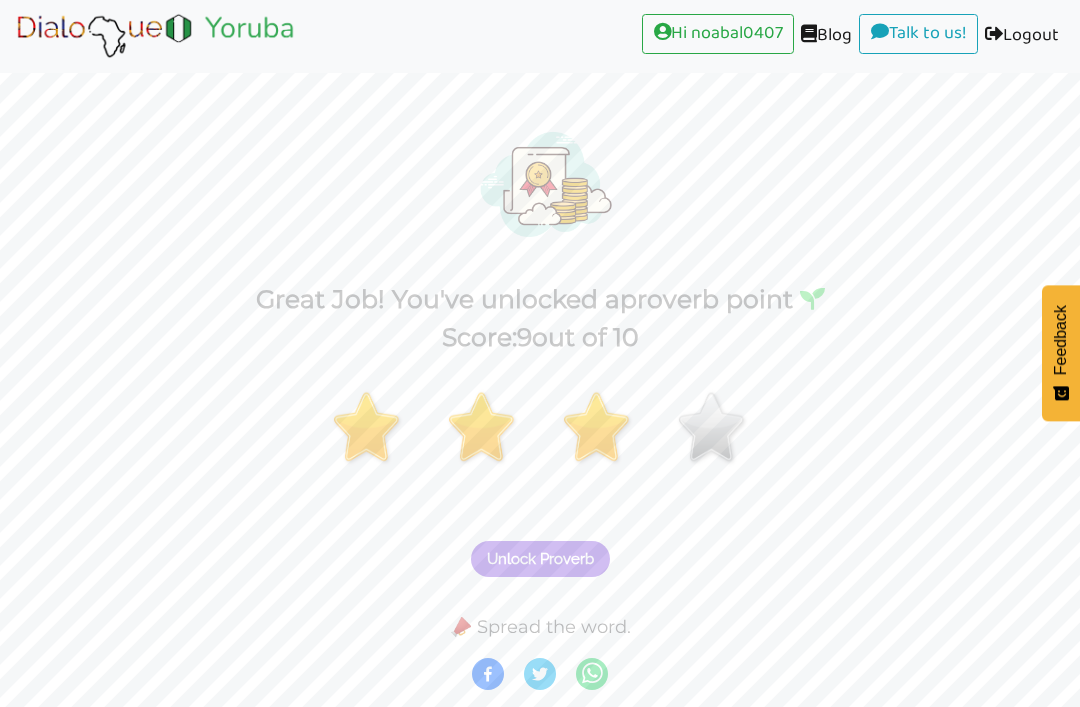 click on "📣 Spread the word." at bounding box center [540, 627] 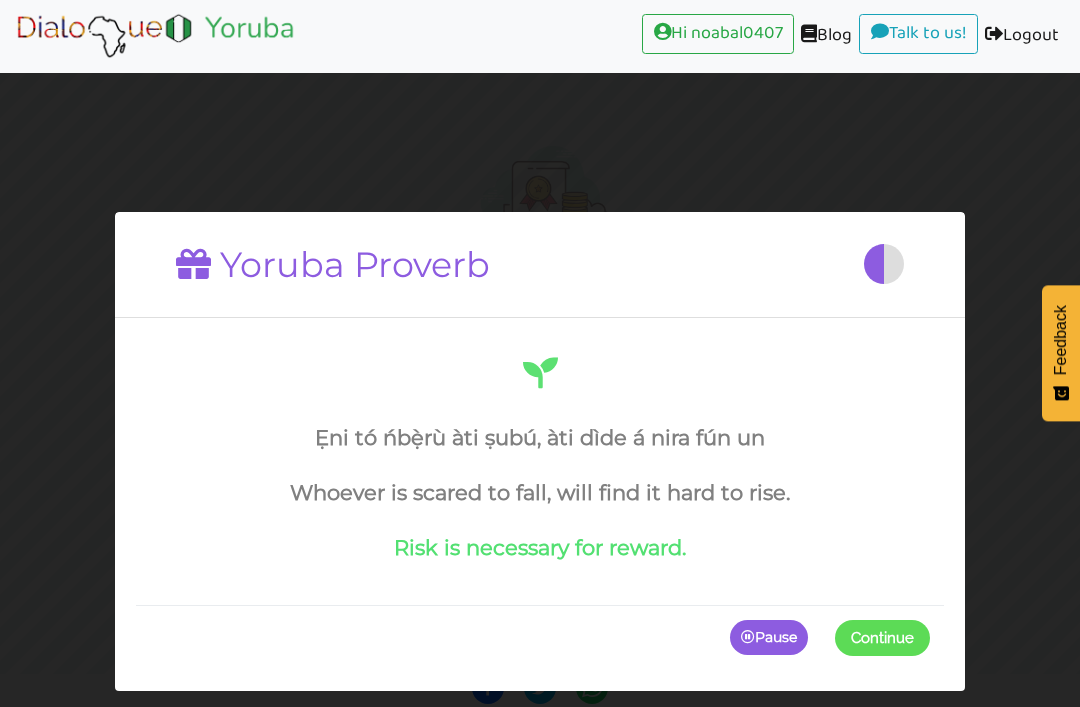 click at bounding box center (930, 638) 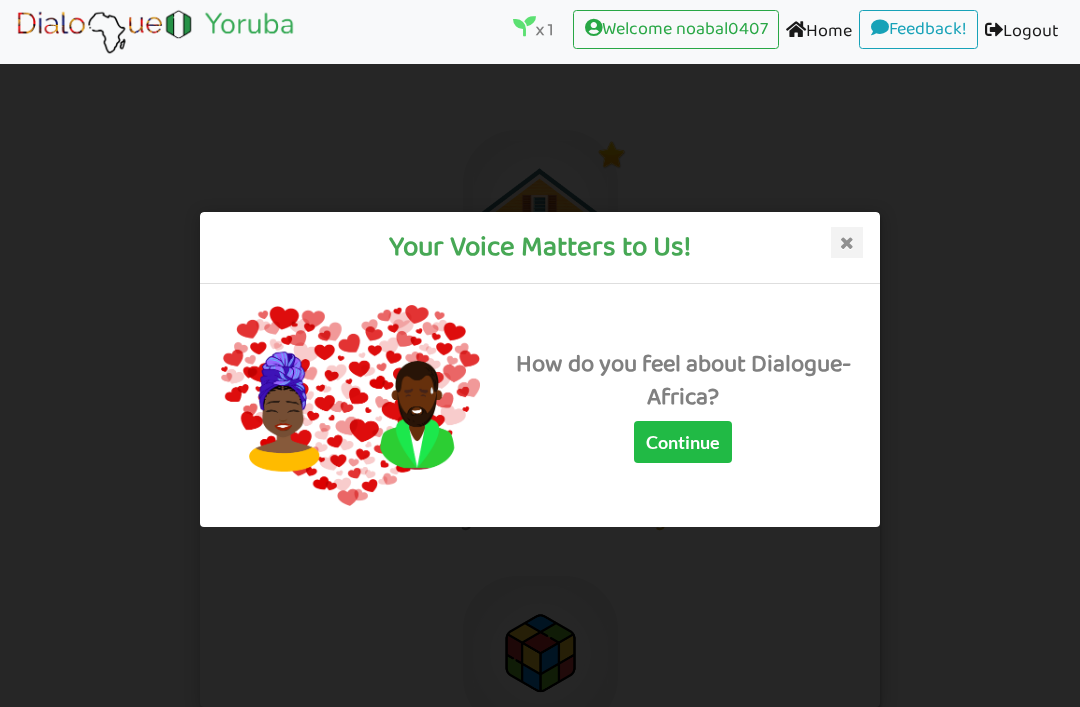 scroll, scrollTop: 16, scrollLeft: 0, axis: vertical 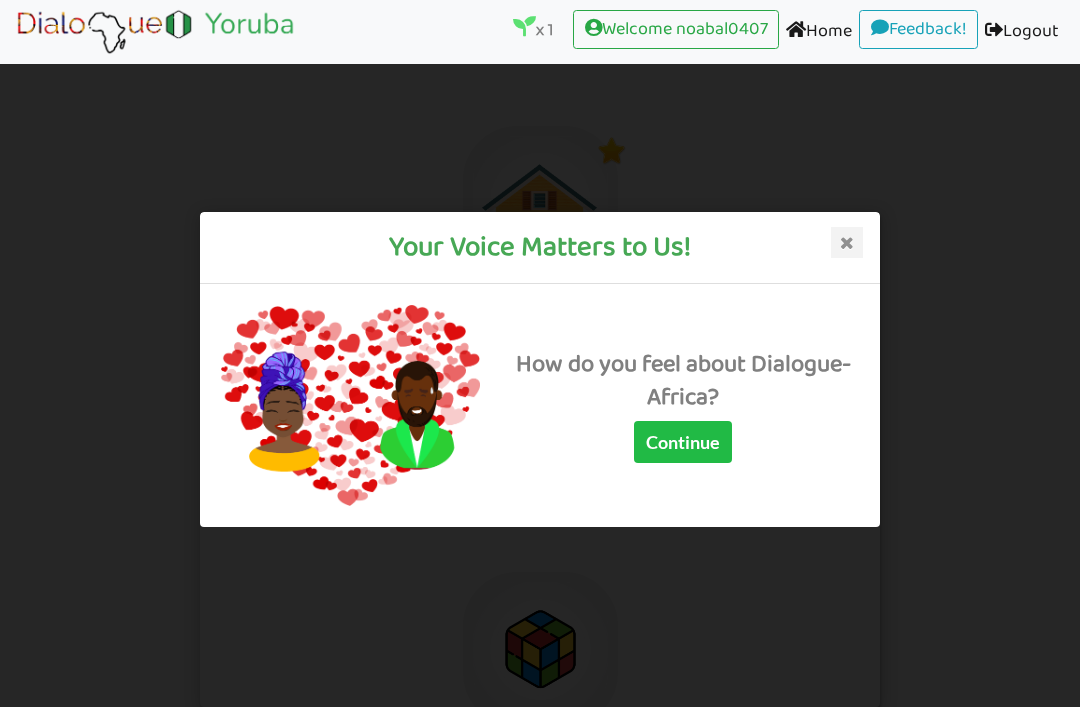 click on "Continue" at bounding box center [683, 442] 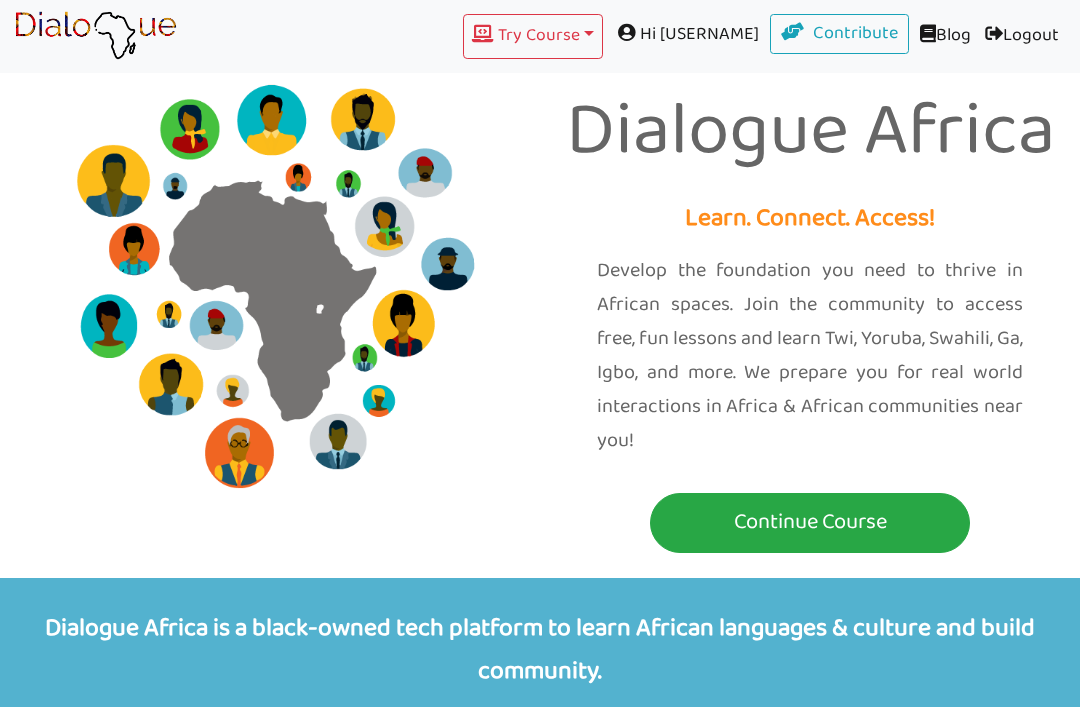 scroll, scrollTop: 0, scrollLeft: 0, axis: both 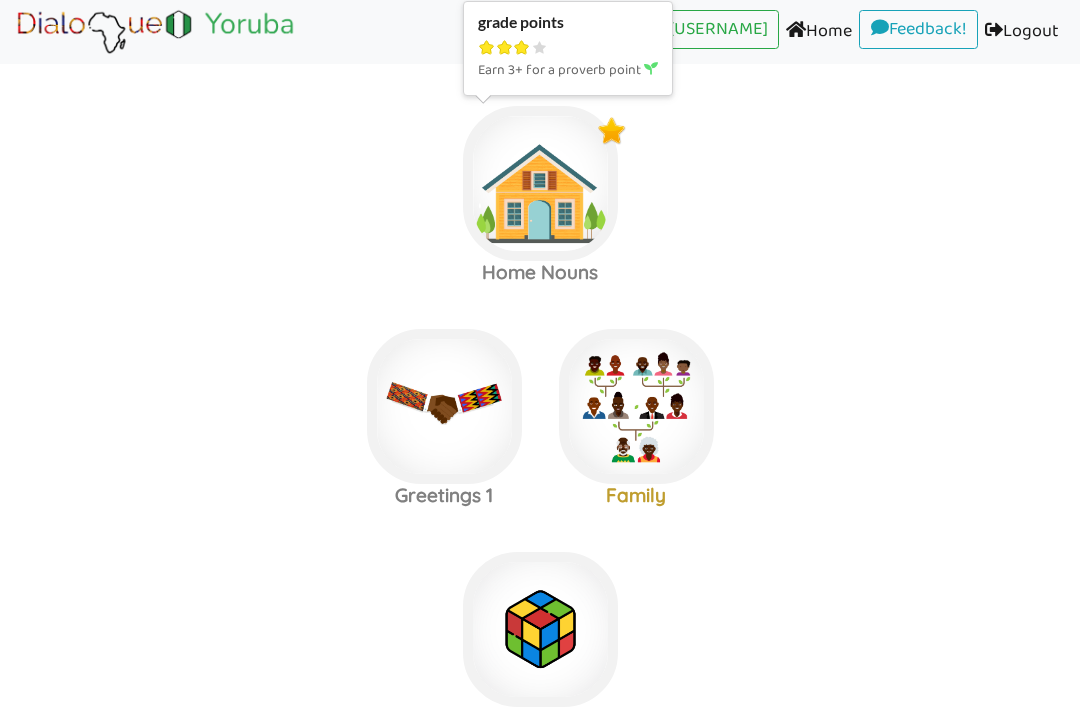 click at bounding box center [540, 183] 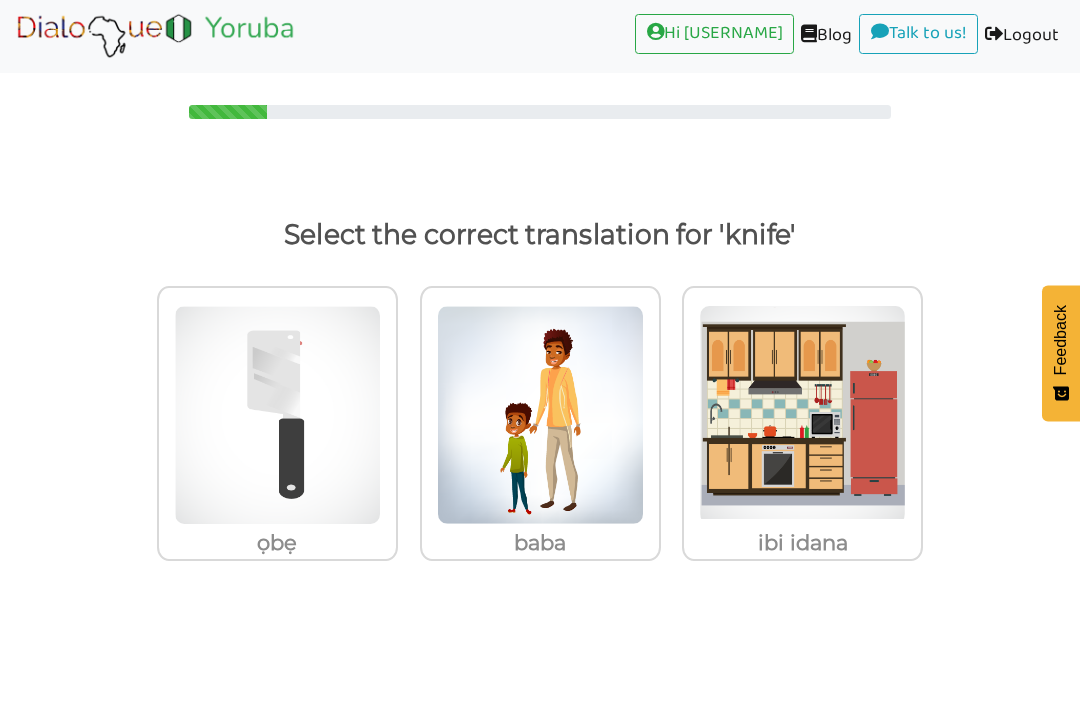 click at bounding box center [277, 415] 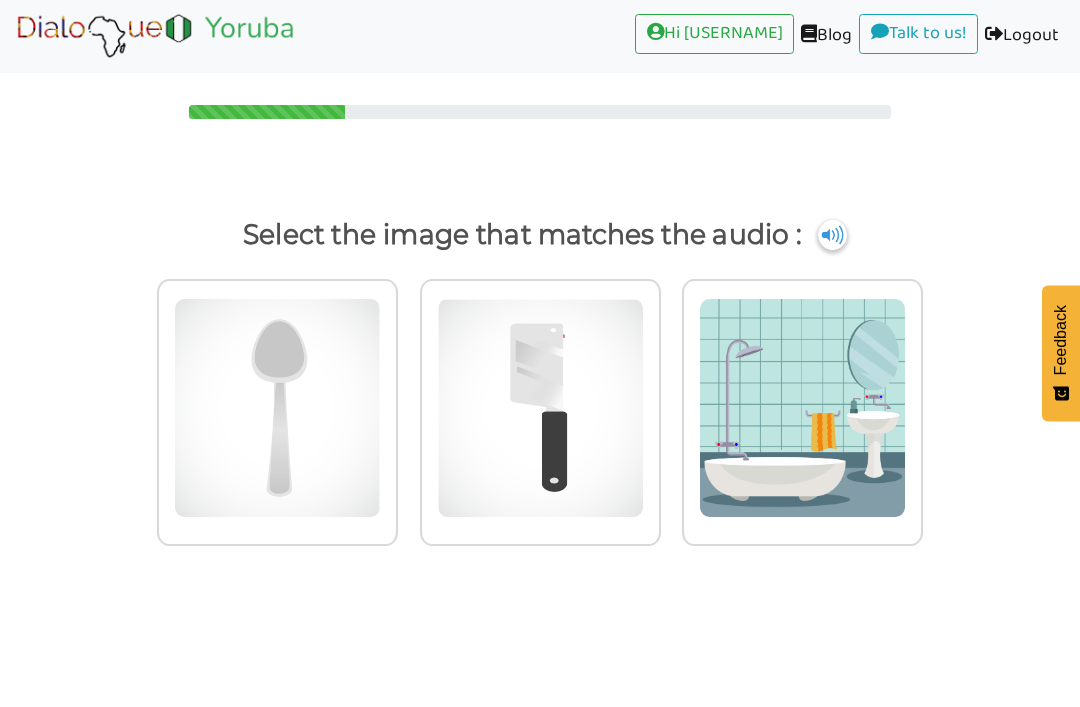 click at bounding box center [277, 408] 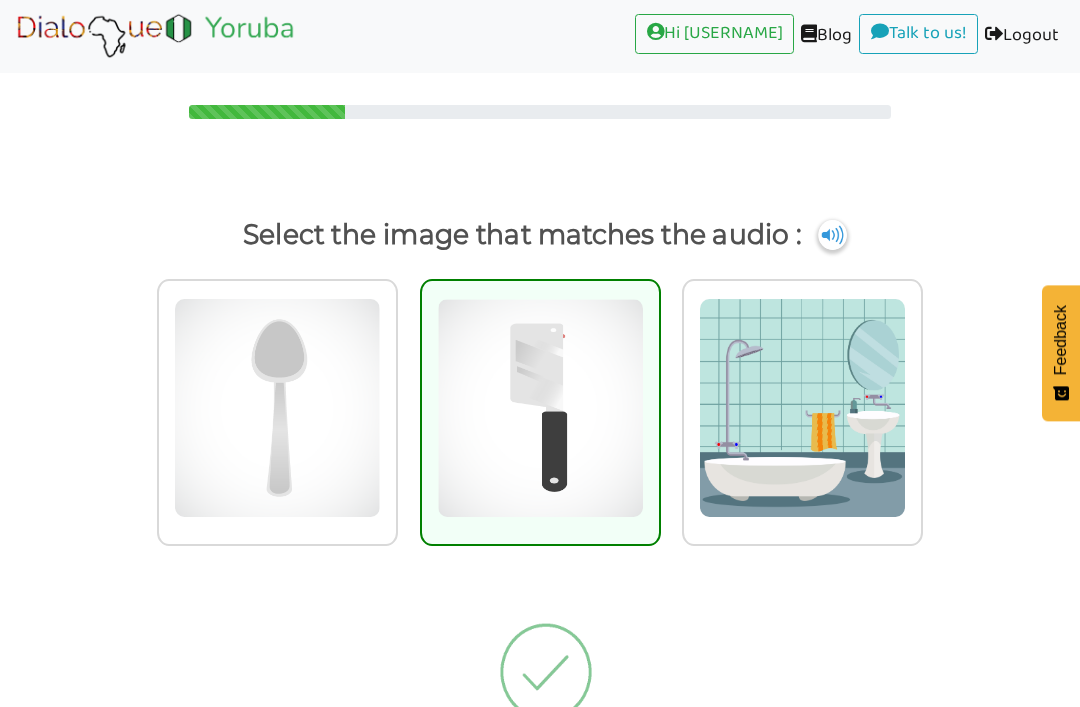 click at bounding box center [540, 408] 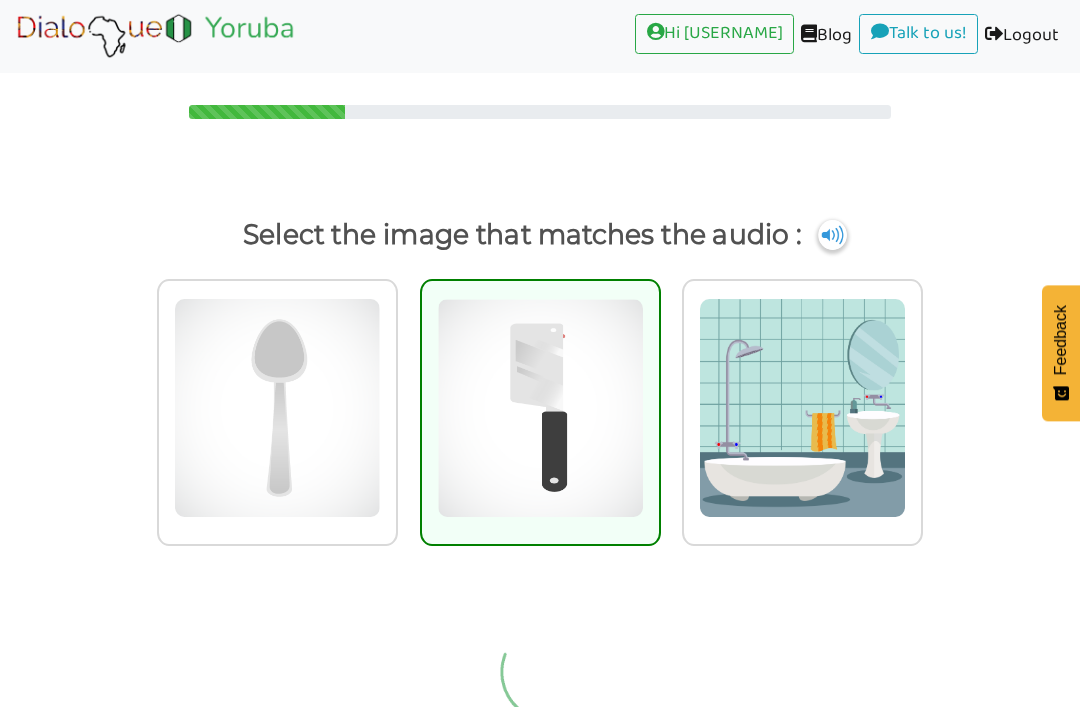 click at bounding box center [666, 396] 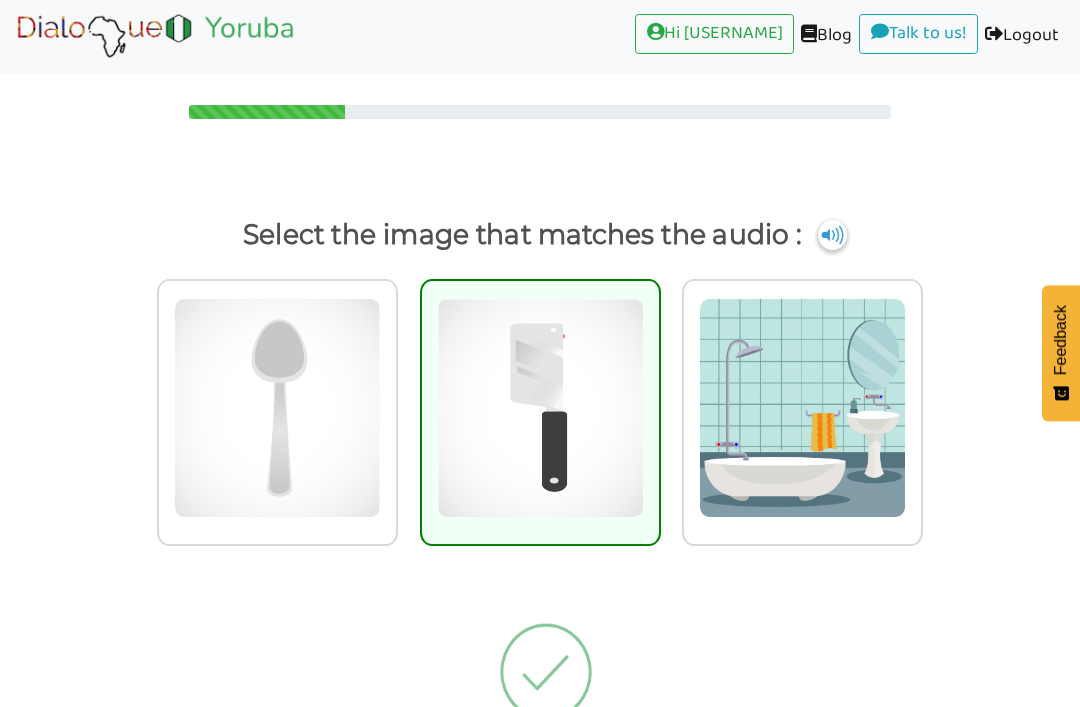 radio on "true" 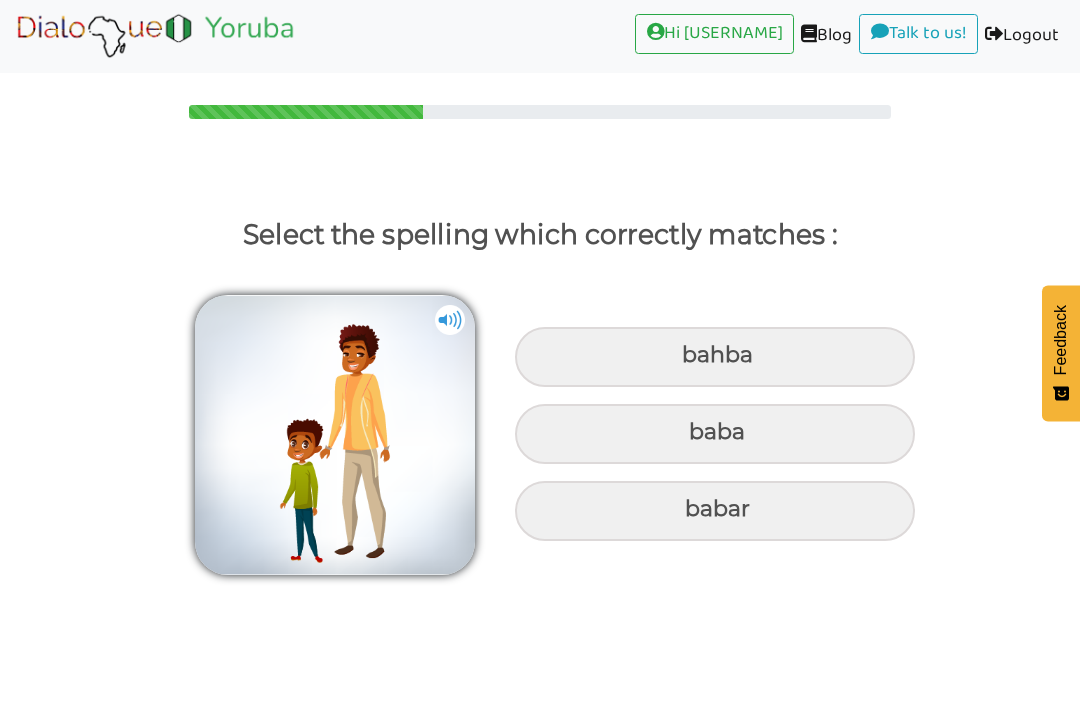 click on "baba" at bounding box center (715, 357) 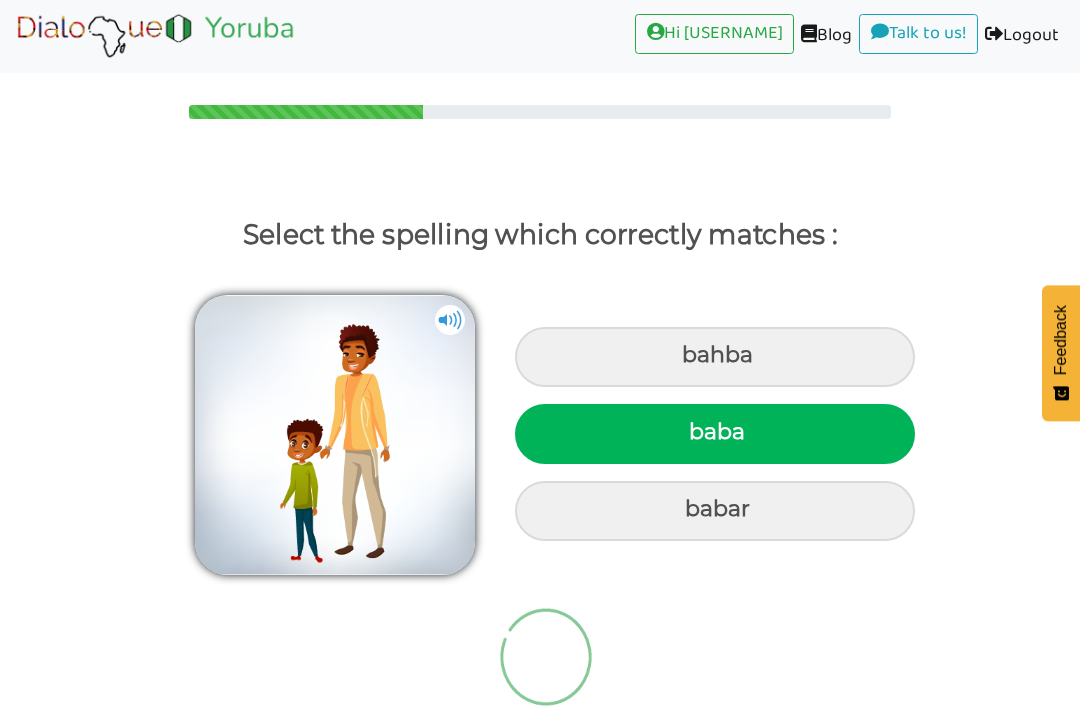 click on "baba" at bounding box center (715, 434) 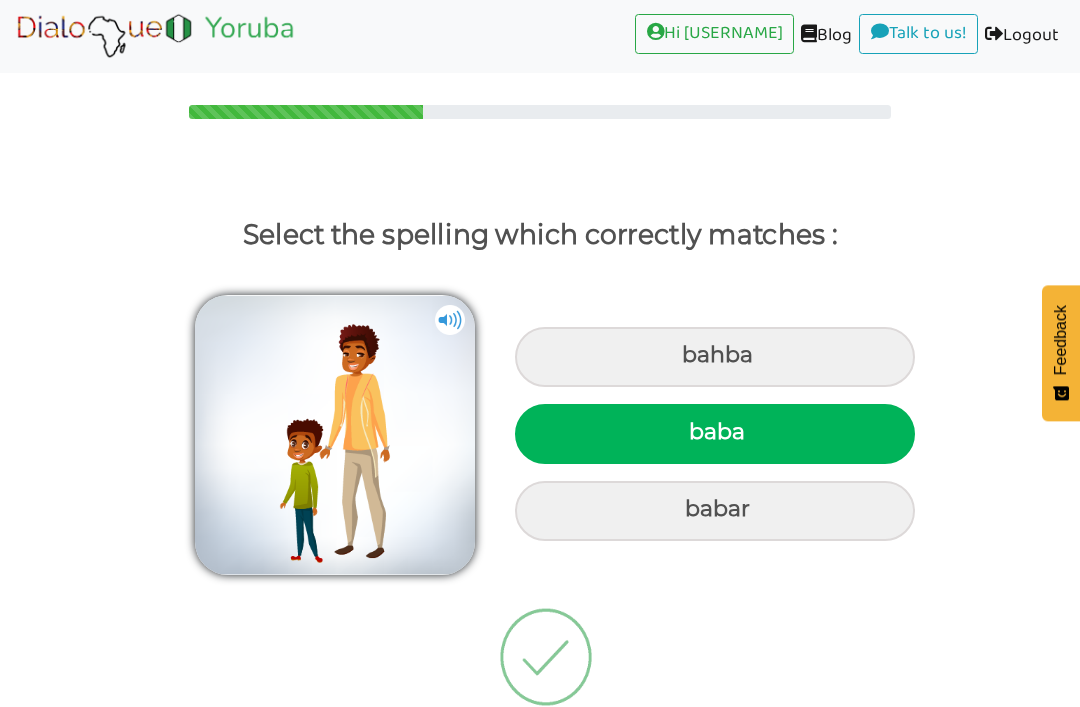 click on "baba" at bounding box center [691, 432] 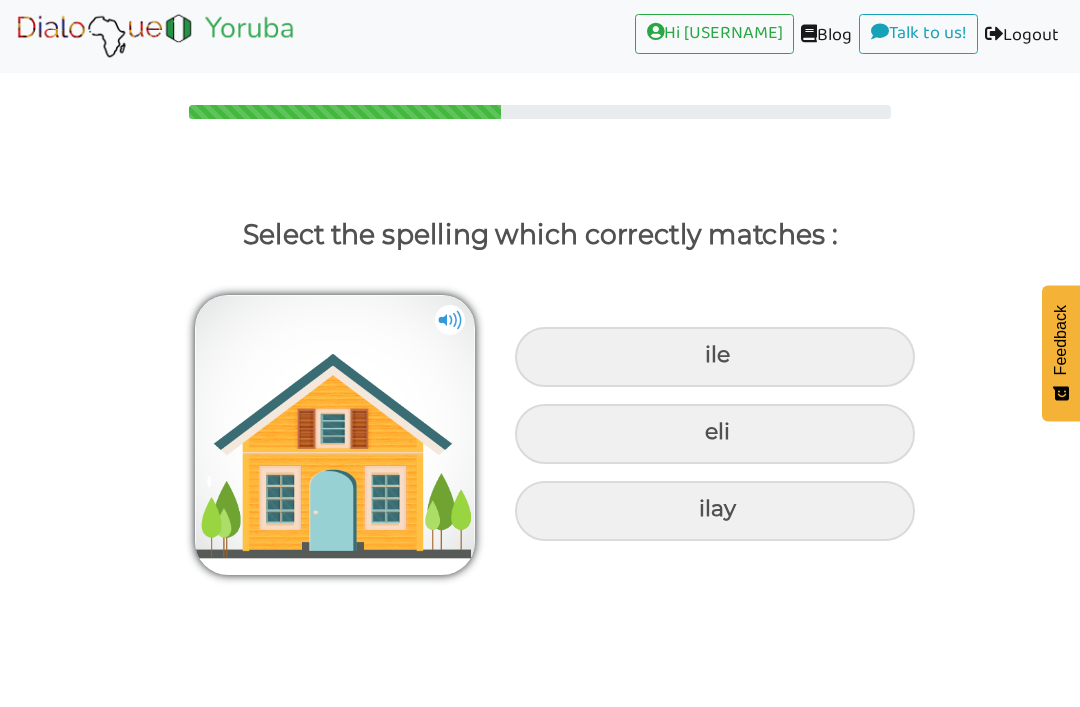click on "ile" at bounding box center [715, 357] 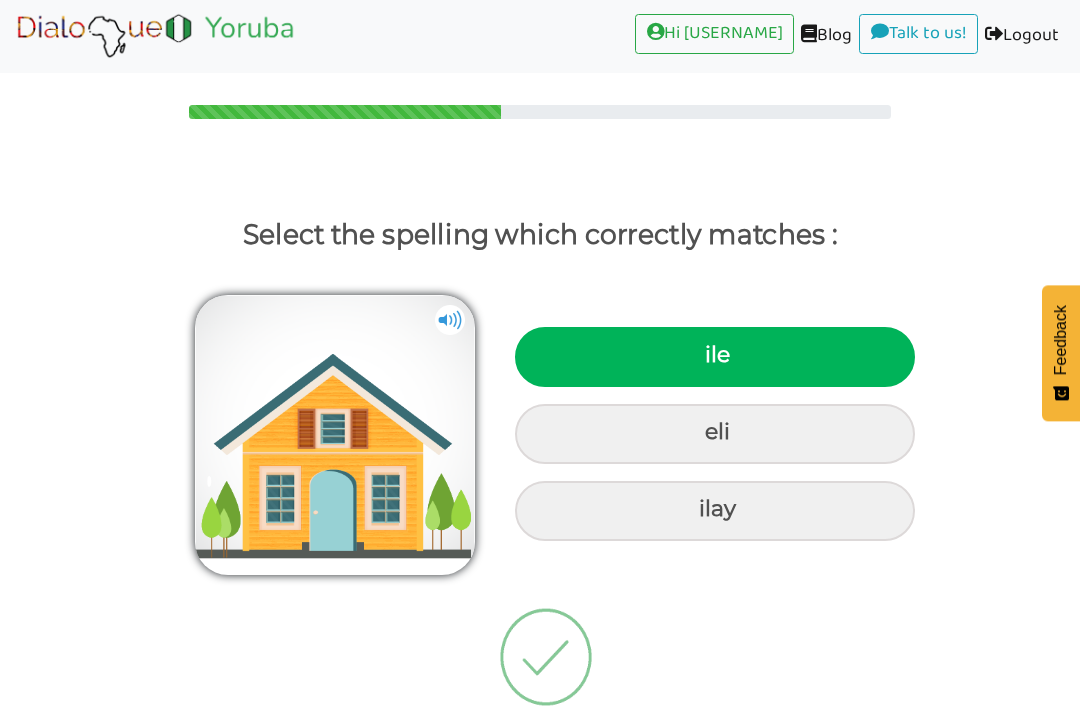 click on "ile" at bounding box center [715, 357] 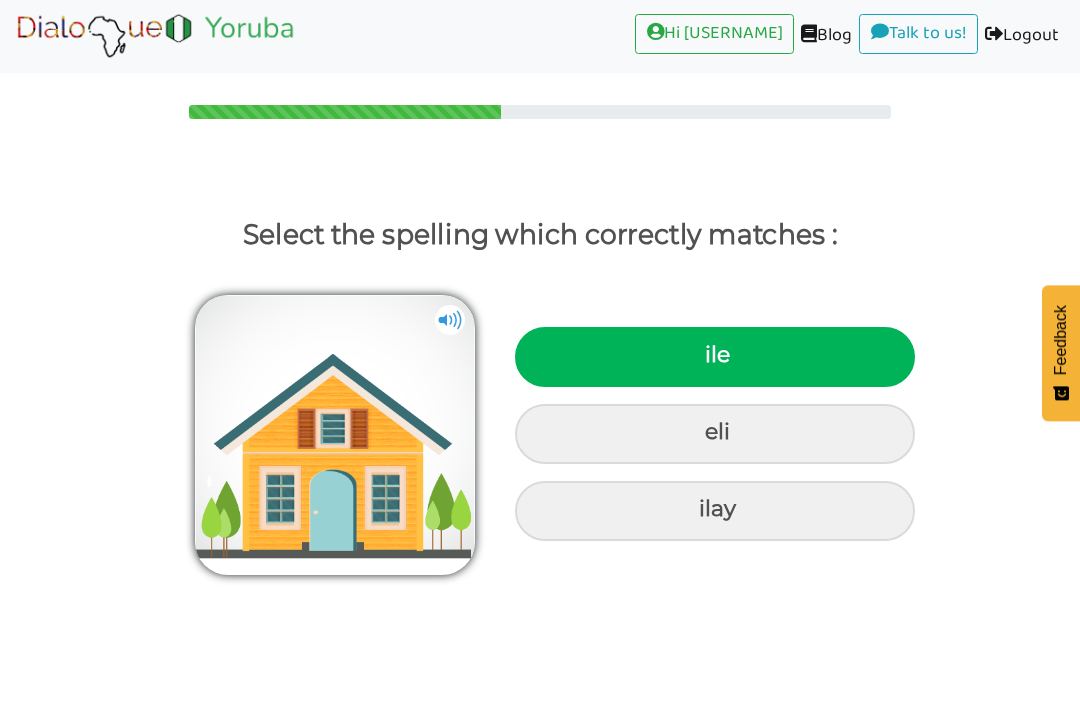 click on "ile" at bounding box center (707, 355) 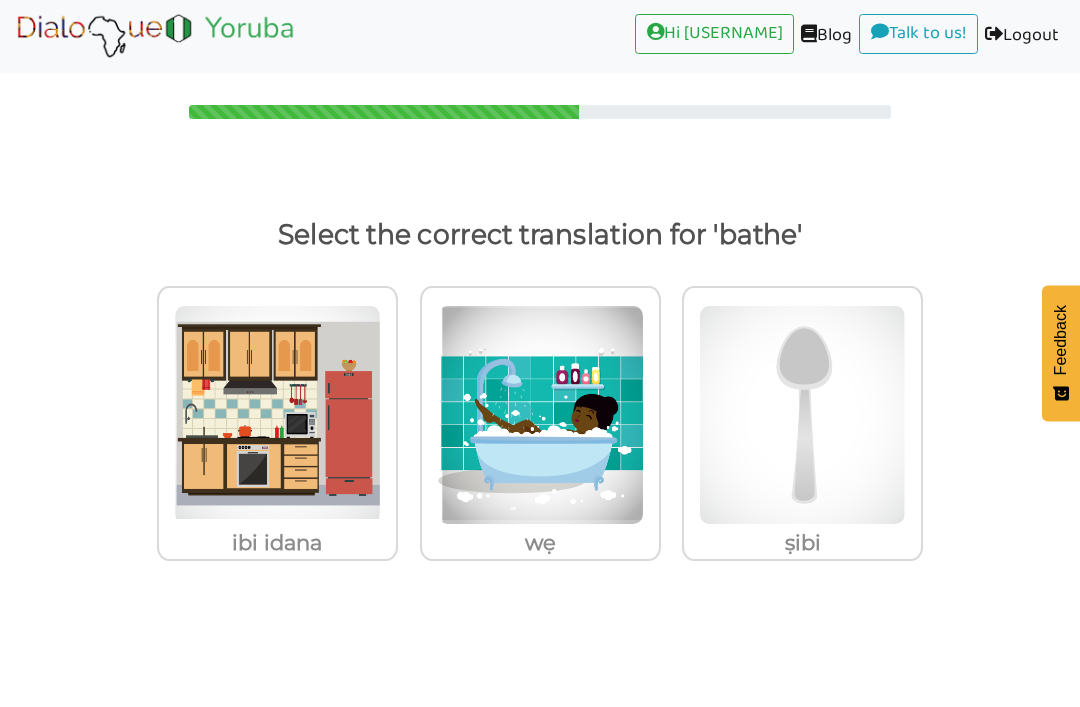 click at bounding box center (277, 415) 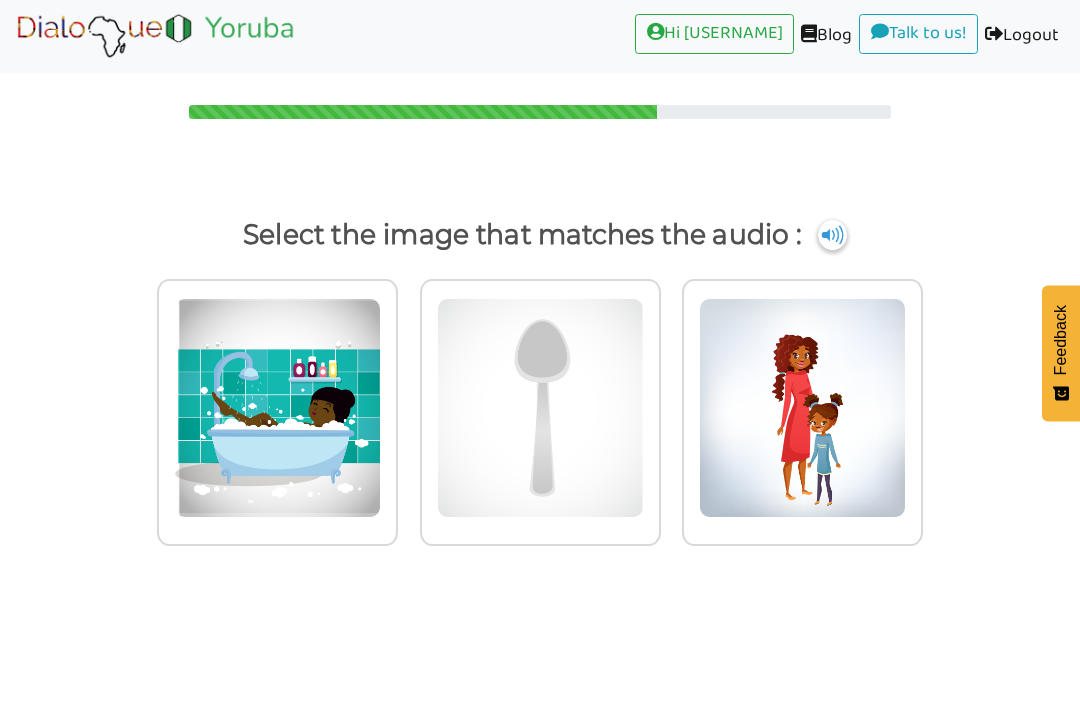 click on "Select the image that matches the audio :" at bounding box center (540, 235) 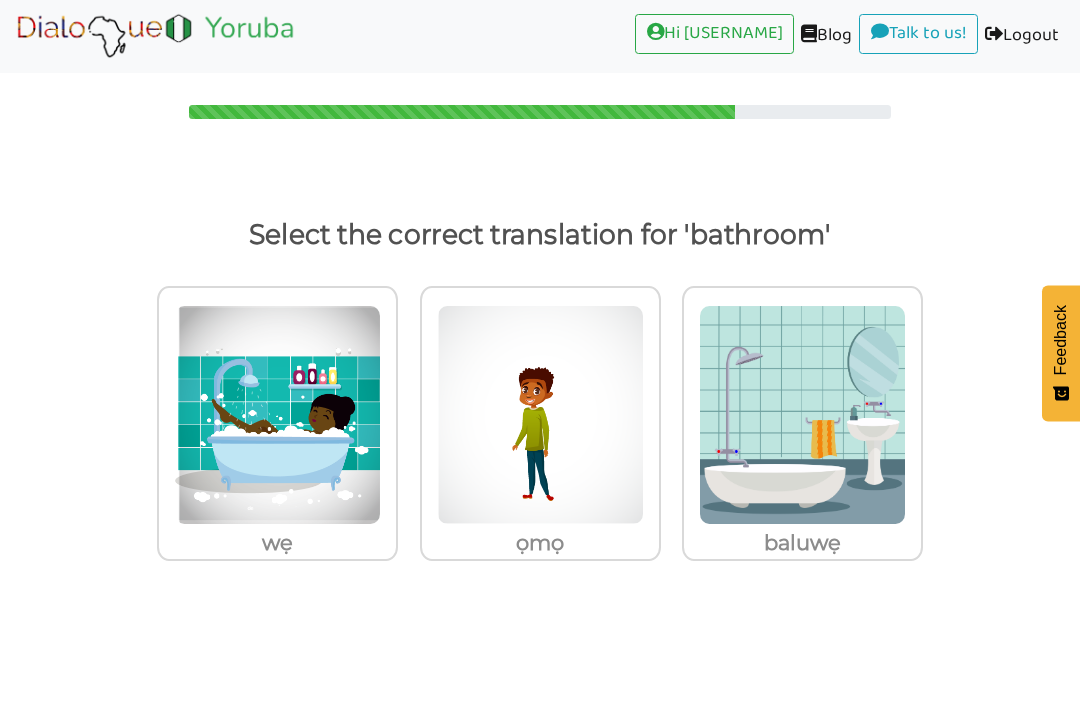 click at bounding box center (277, 415) 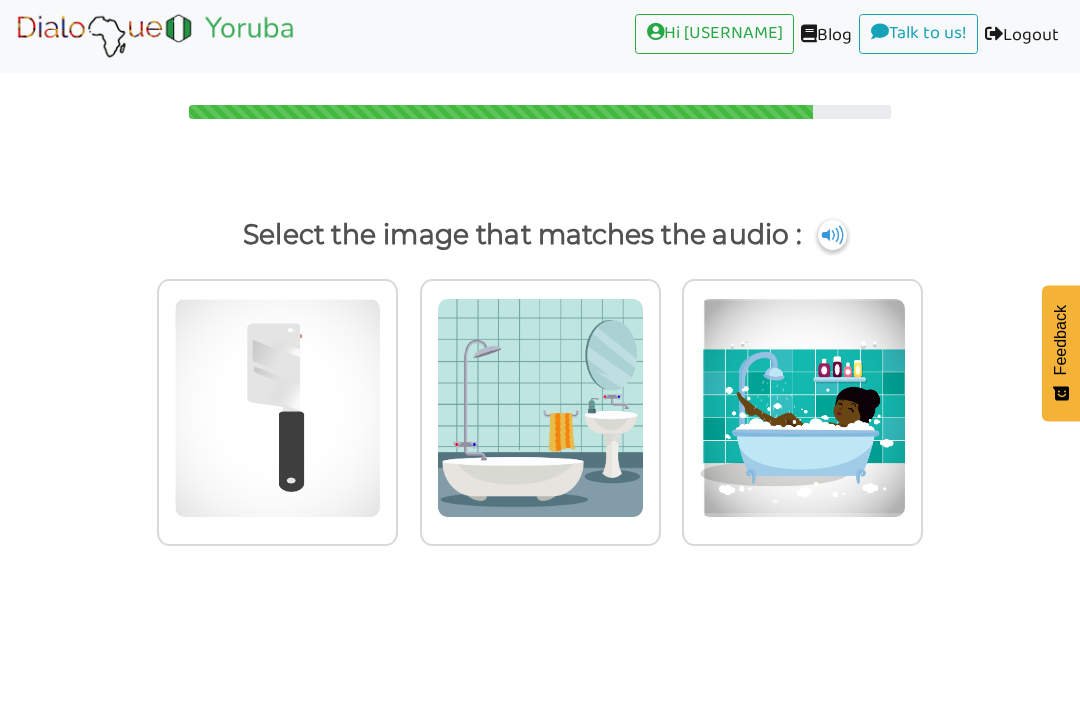 click at bounding box center (832, 235) 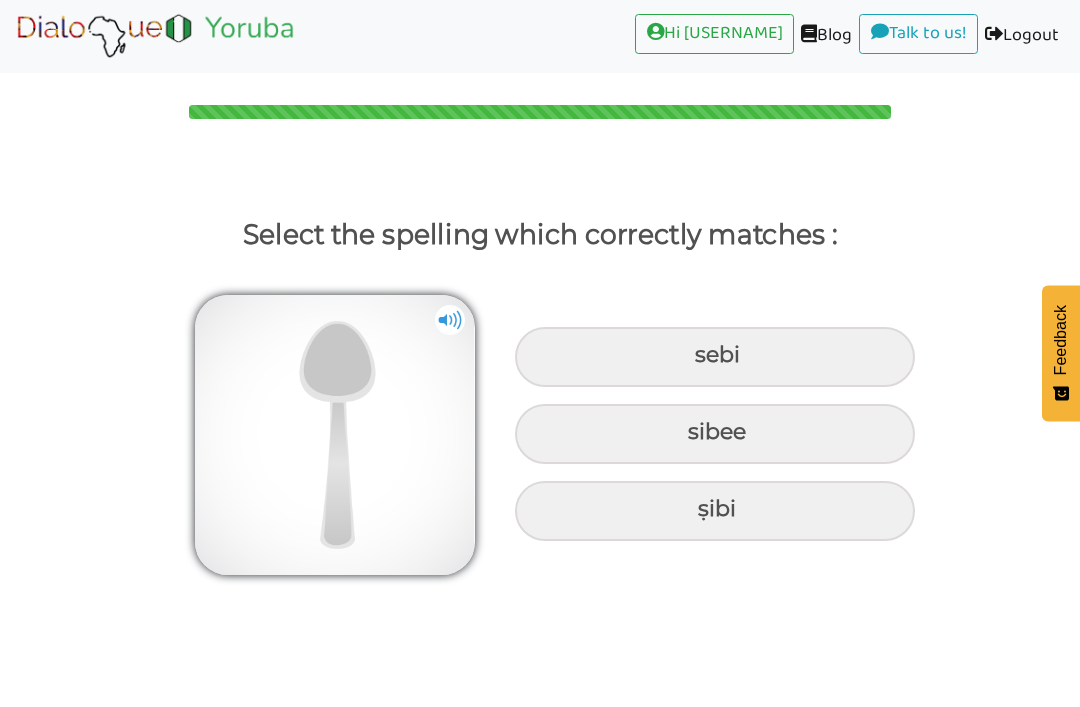 click on "sibee" at bounding box center [715, 357] 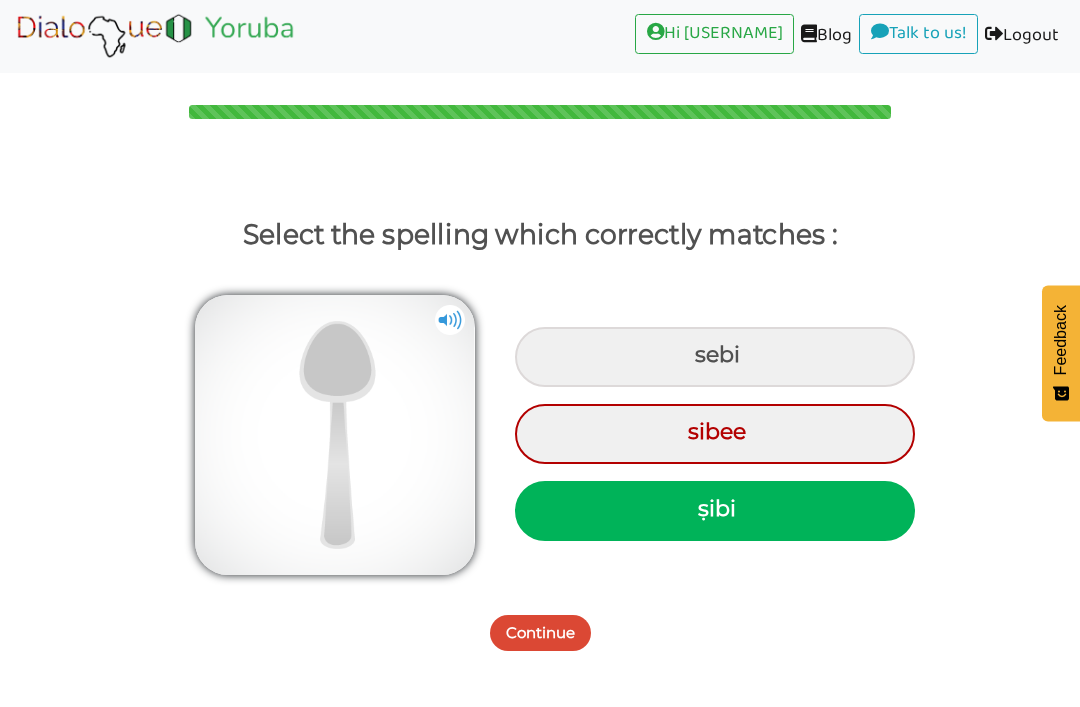click on "ṣibi" at bounding box center [715, 506] 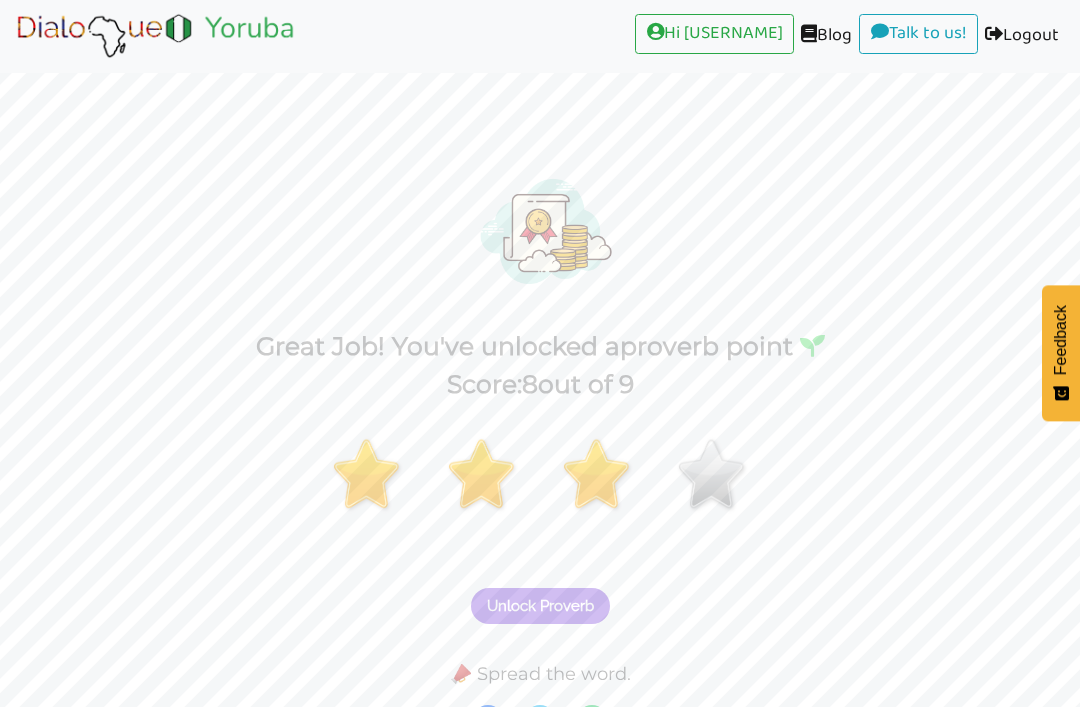click on "Unlock Proverb" at bounding box center [540, 606] 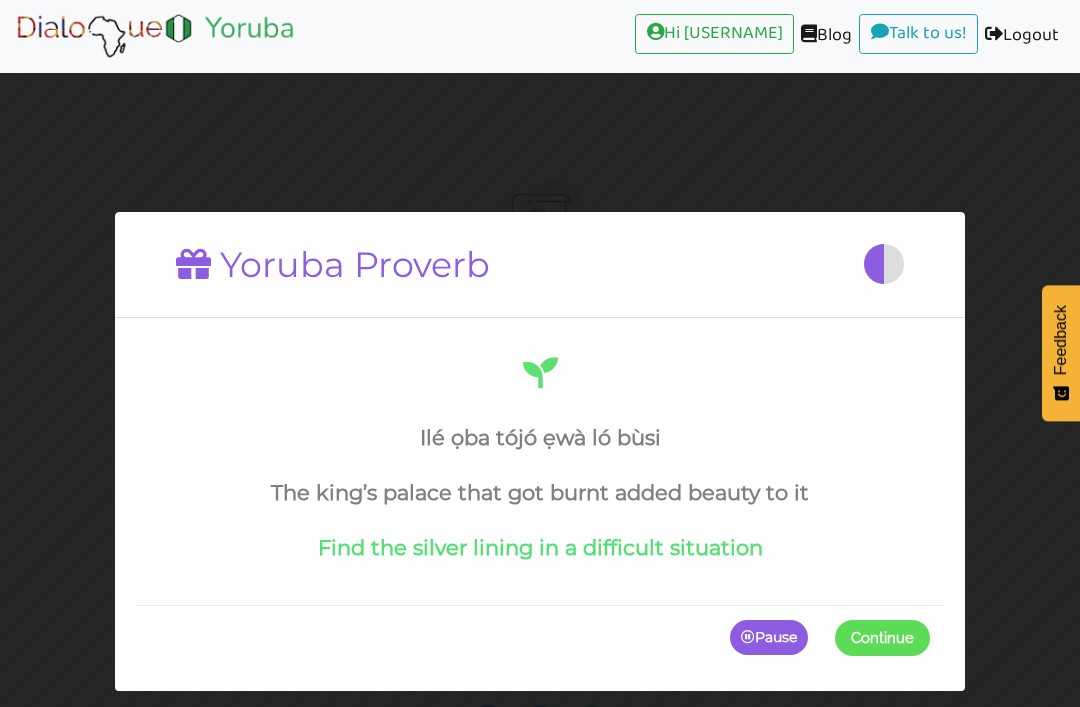 click at bounding box center (930, 638) 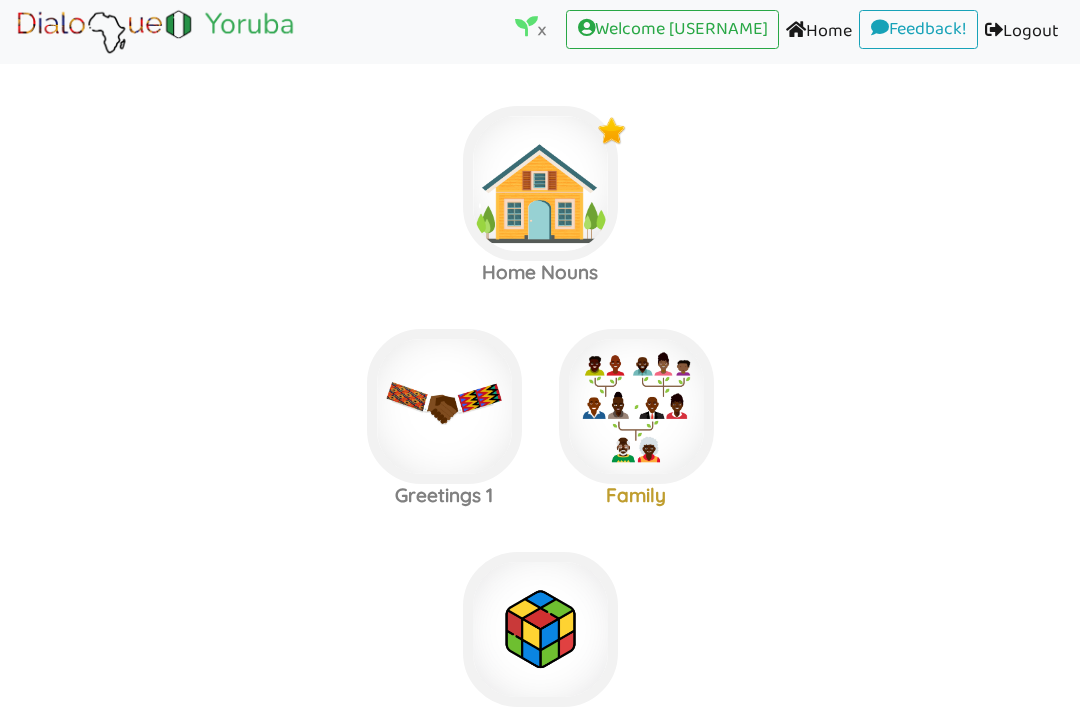 scroll, scrollTop: 16, scrollLeft: 0, axis: vertical 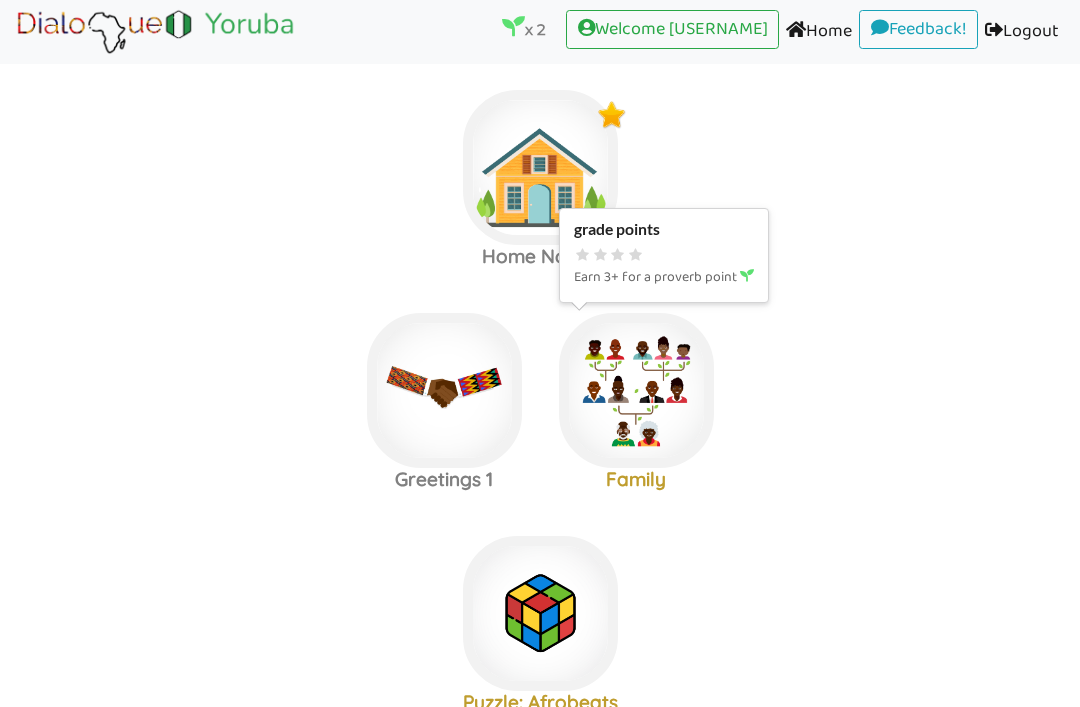 click at bounding box center (540, 167) 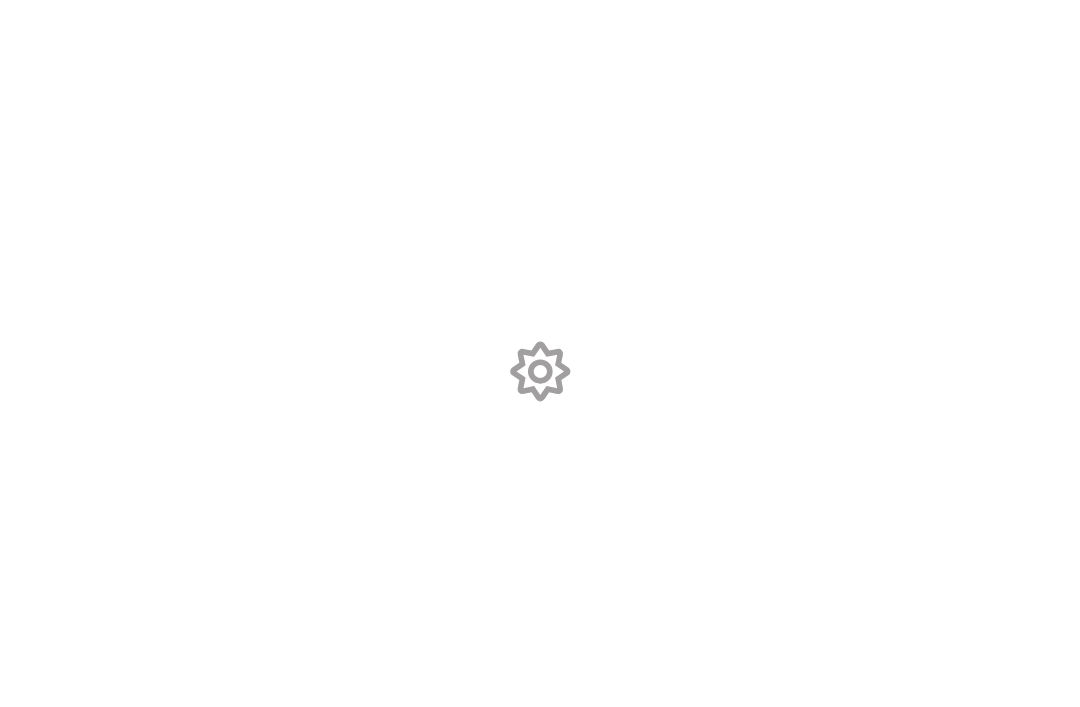 scroll, scrollTop: 0, scrollLeft: 0, axis: both 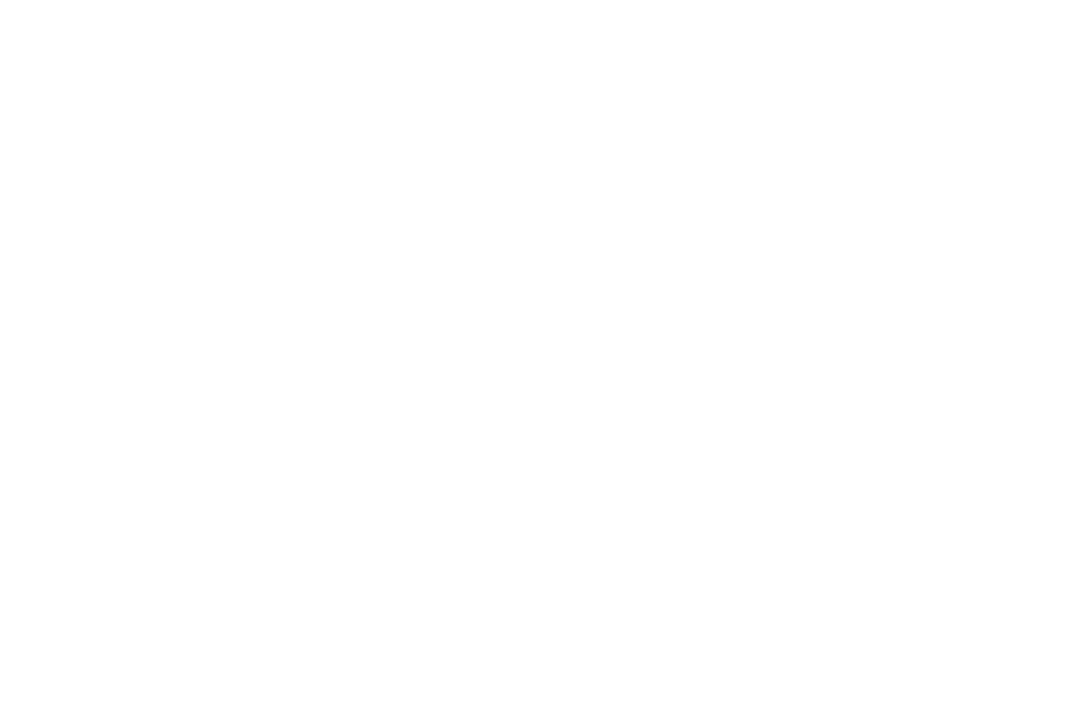 click at bounding box center [540, 353] 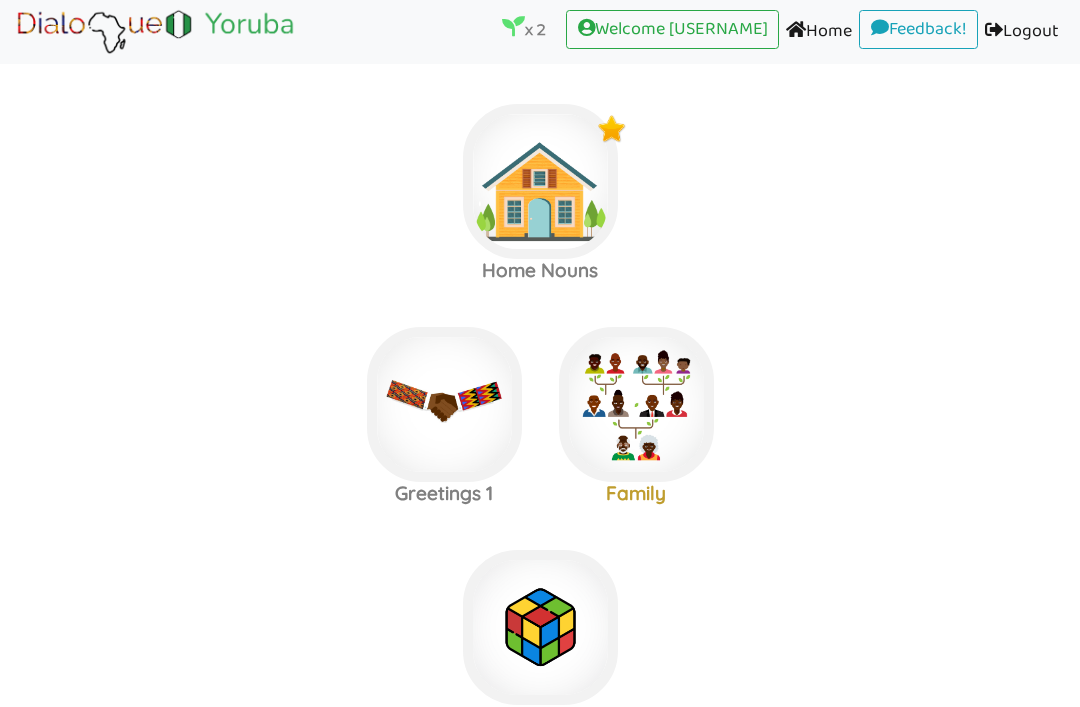 scroll, scrollTop: 16, scrollLeft: 0, axis: vertical 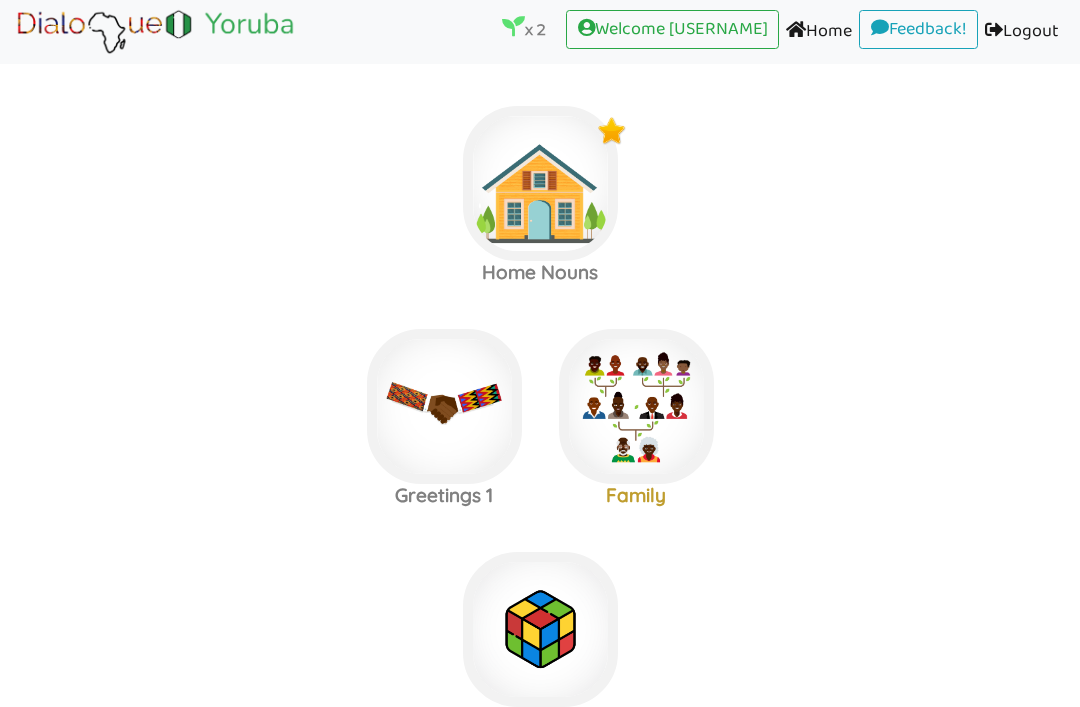 click on "Greetings 1 Family" at bounding box center [540, 184] 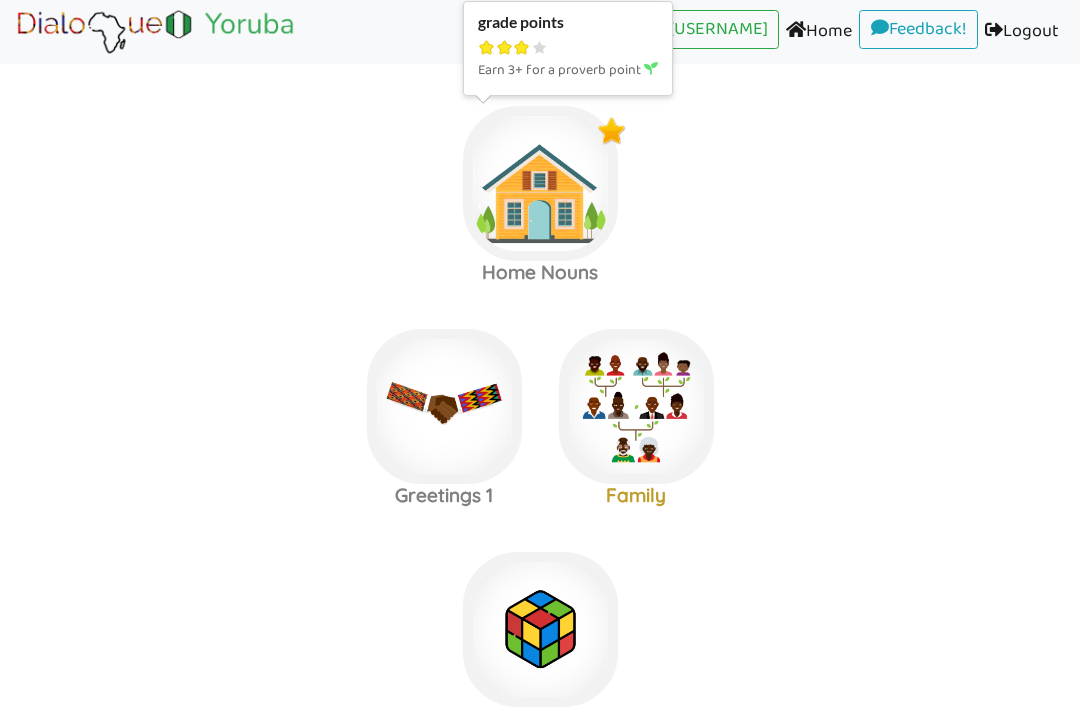 click on "Home Nouns Greetings 1 Family Puzzle: Afrobeats At The Market Professions Medical Nouns Home Verbs Body Parts Doing Chores At The Bar Animals Romance Colors How are you? Morket Food 2 Greetings 2 Drums and Dance Hello 2 Numbers Numbers 2 Market Food 3 I am ..... Delicacies Family 2 Pronouns Education 1 Colors 2 Romance 2 Body Parts 2 Professions 2 Doing Chores 2 Animals 2 Education 2" at bounding box center (540, 2599) 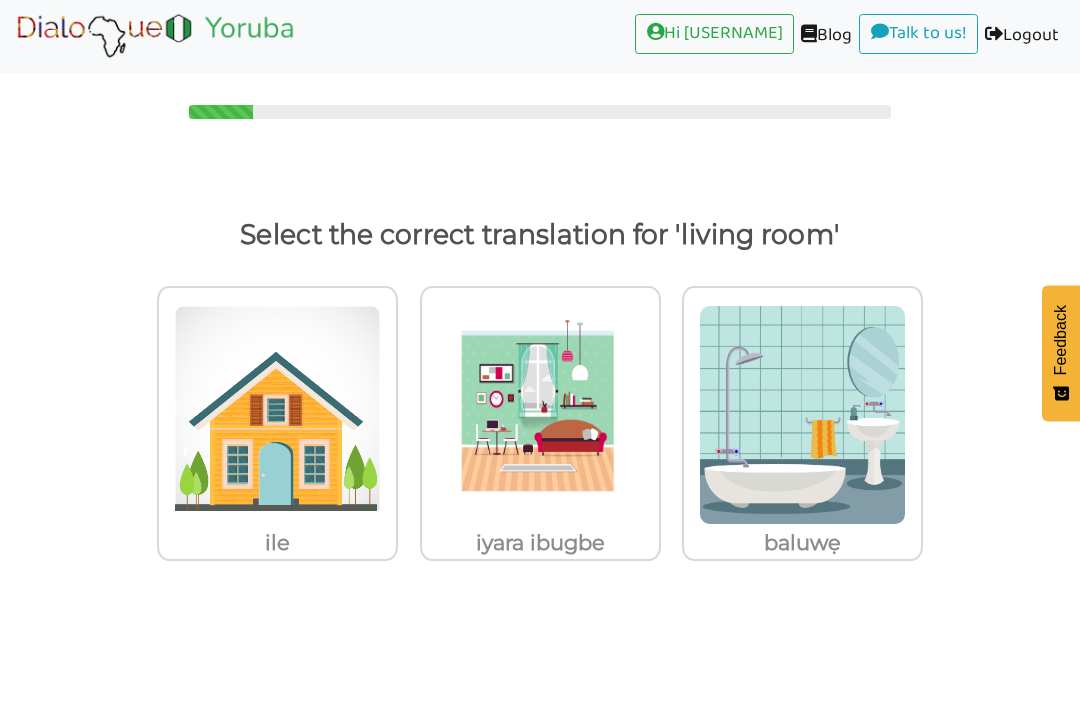 click at bounding box center (277, 415) 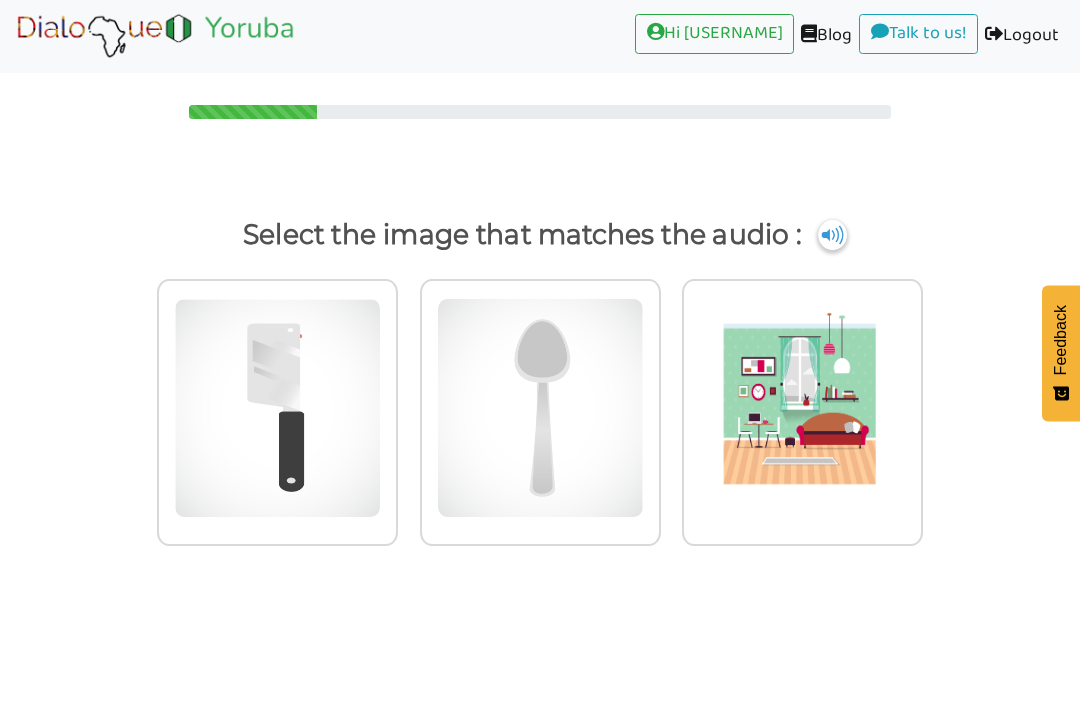 click at bounding box center [832, 235] 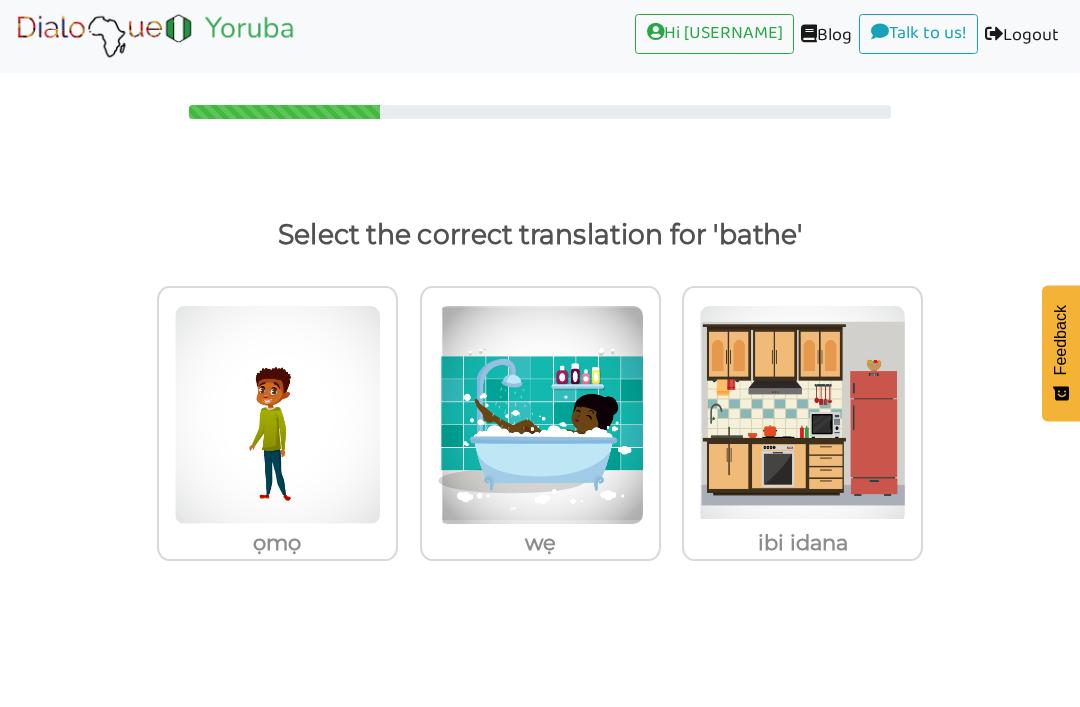 click at bounding box center (277, 415) 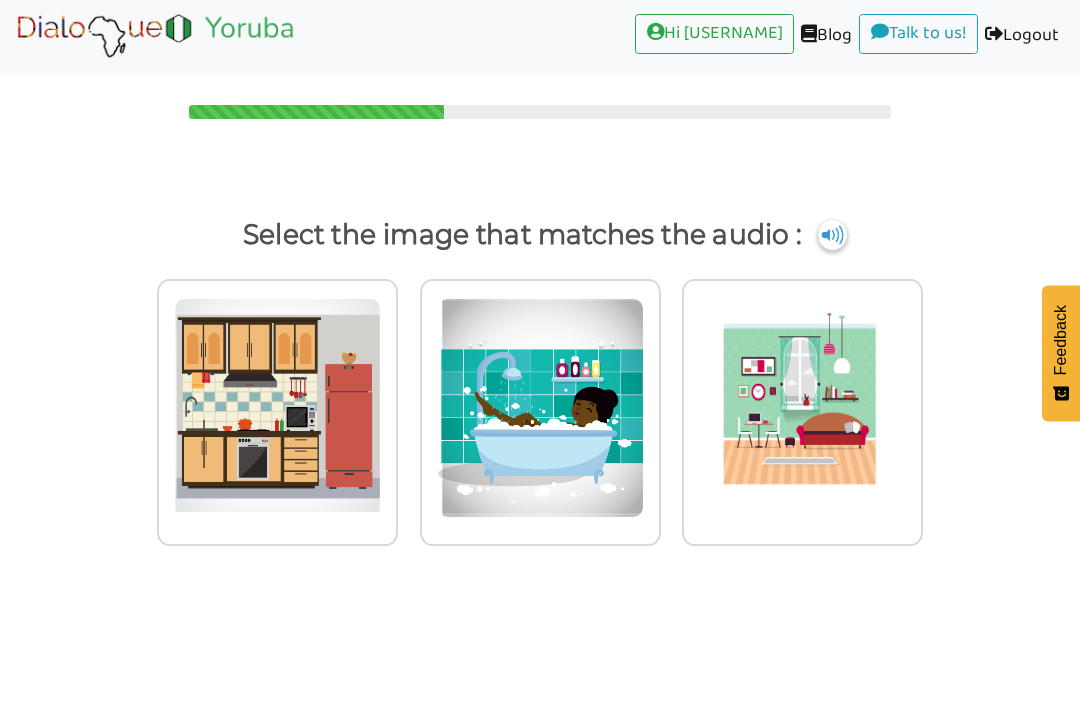 click at bounding box center [832, 235] 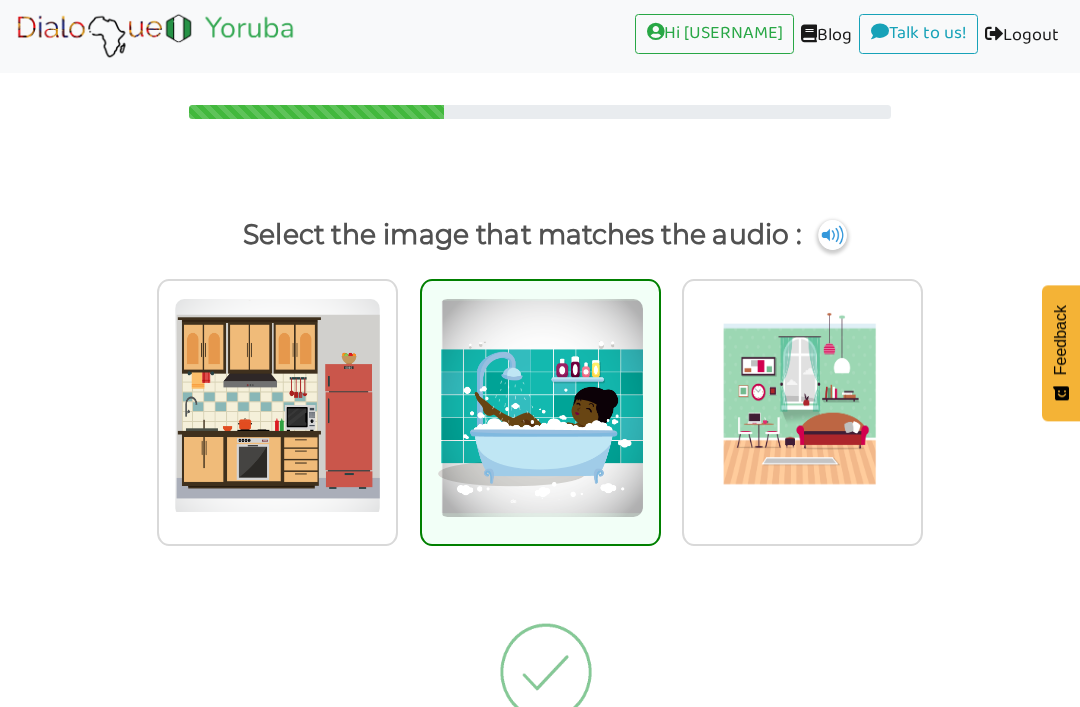 click at bounding box center (540, 679) 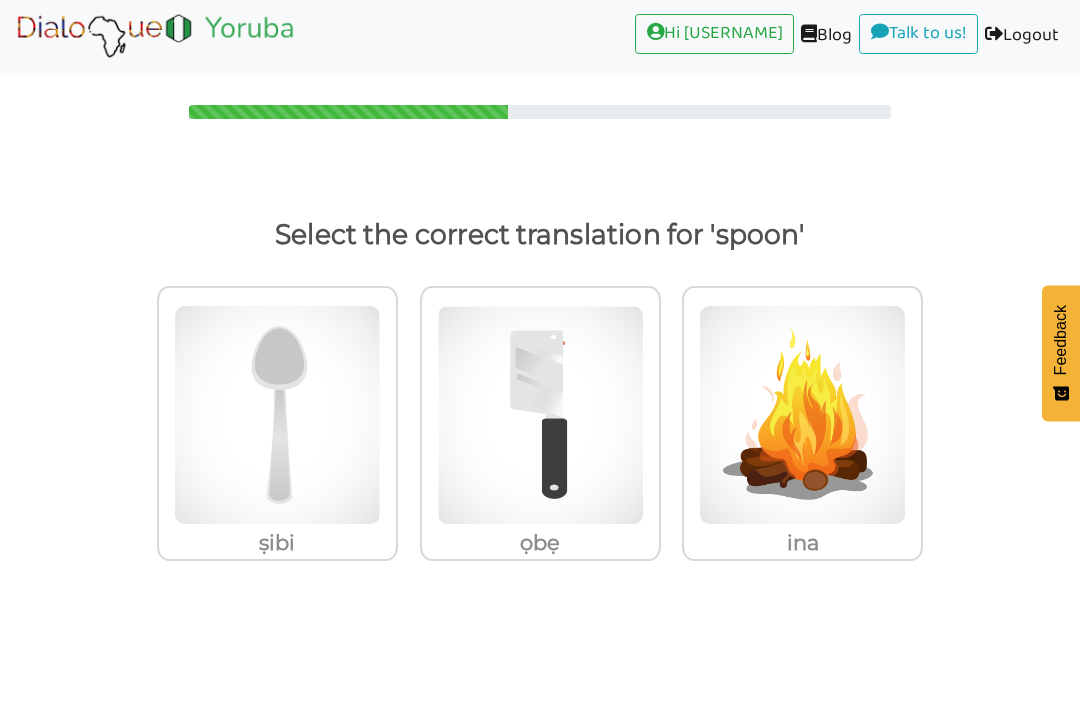 click at bounding box center (277, 415) 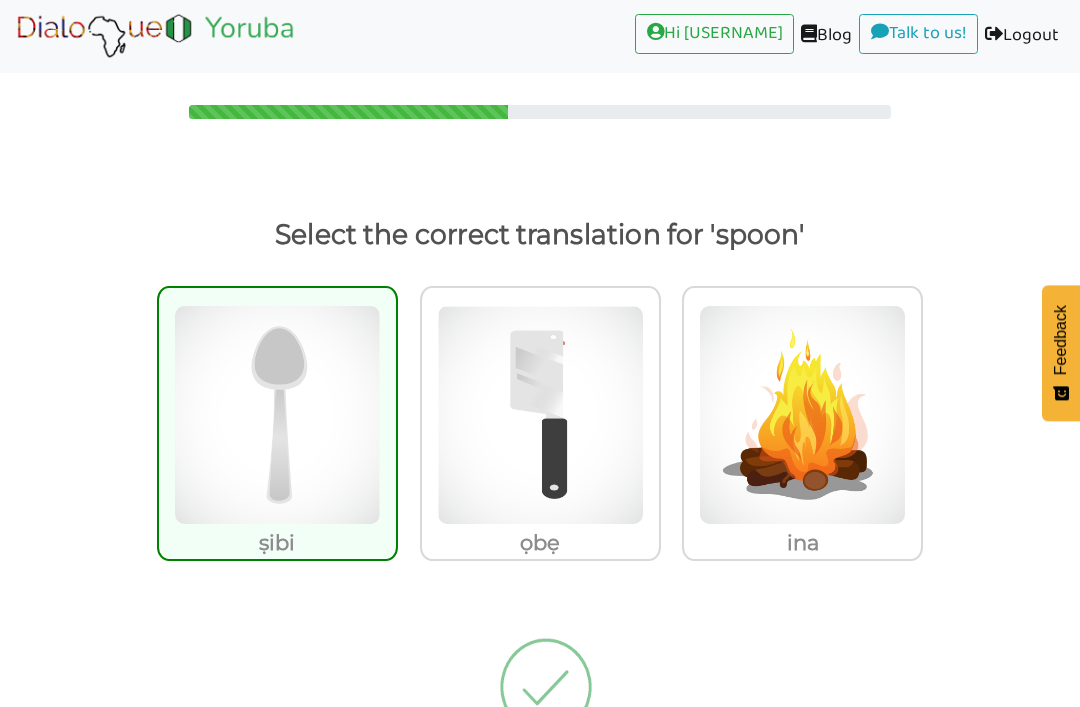 click at bounding box center [277, 415] 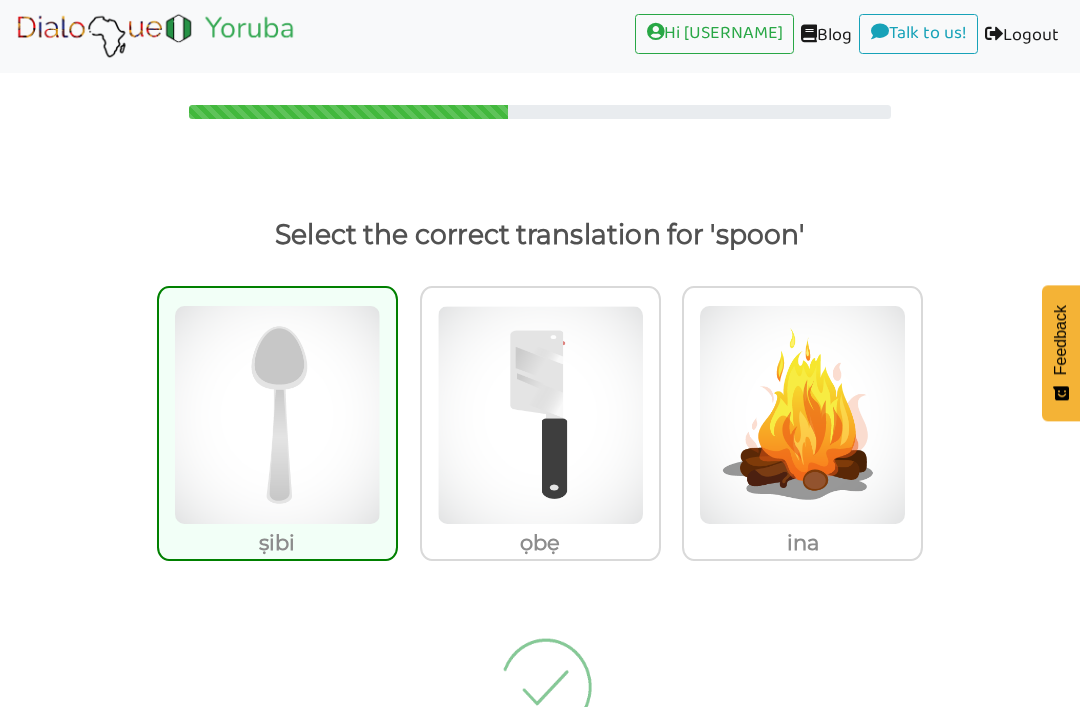 click at bounding box center [540, 694] 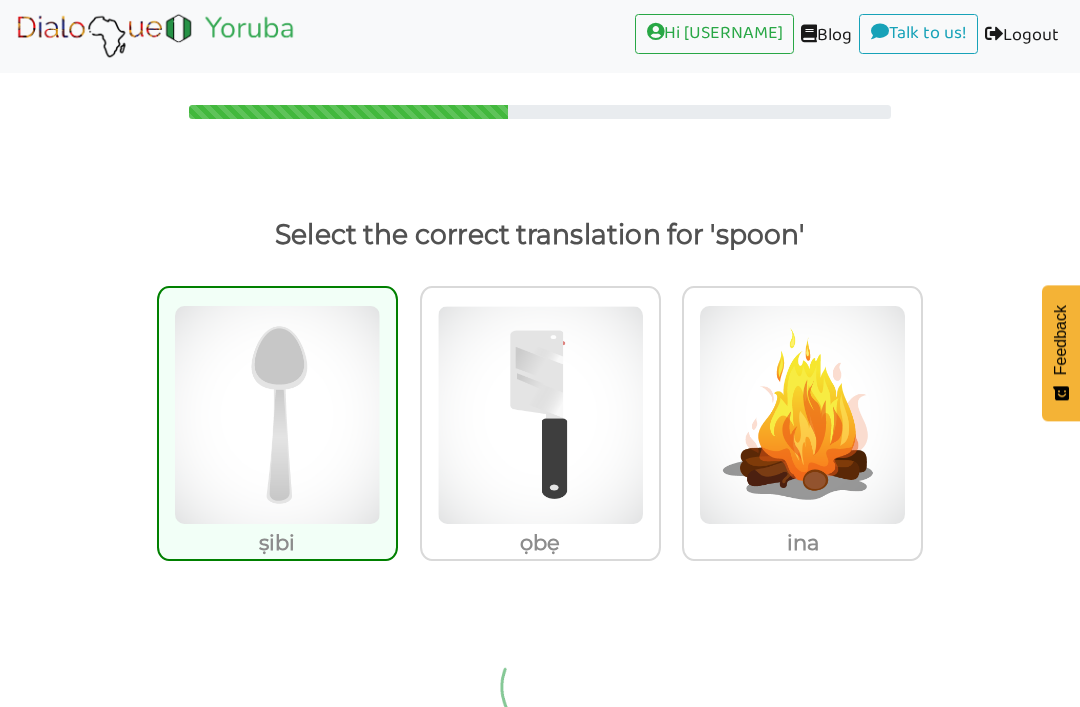 click at bounding box center [540, 694] 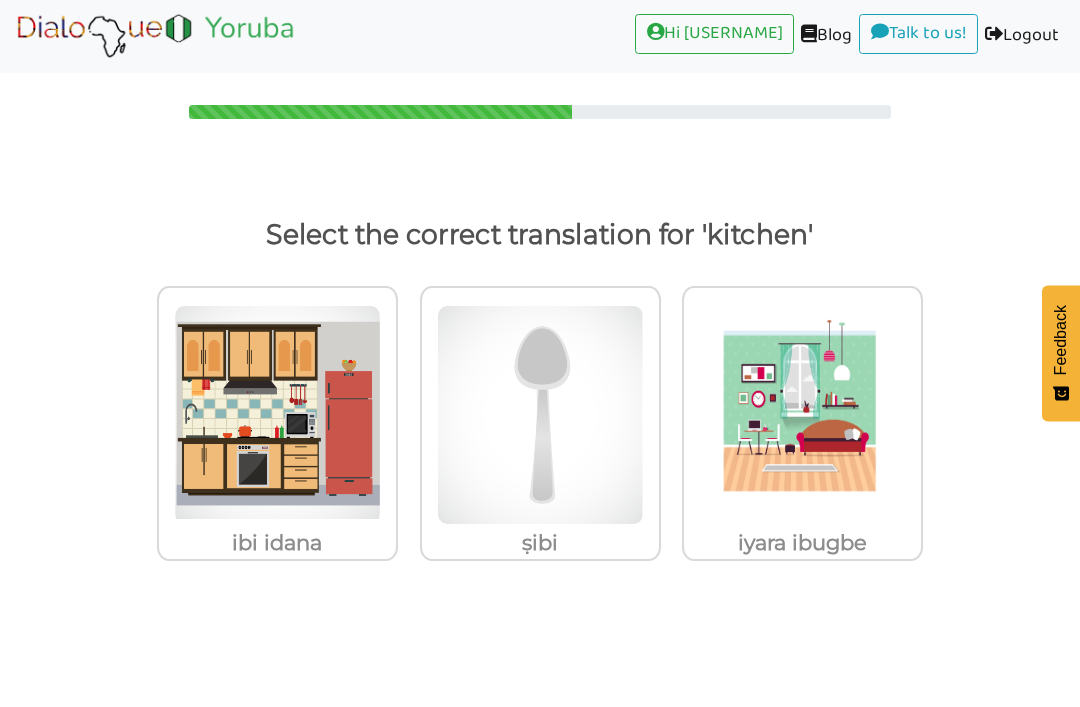 click at bounding box center [277, 415] 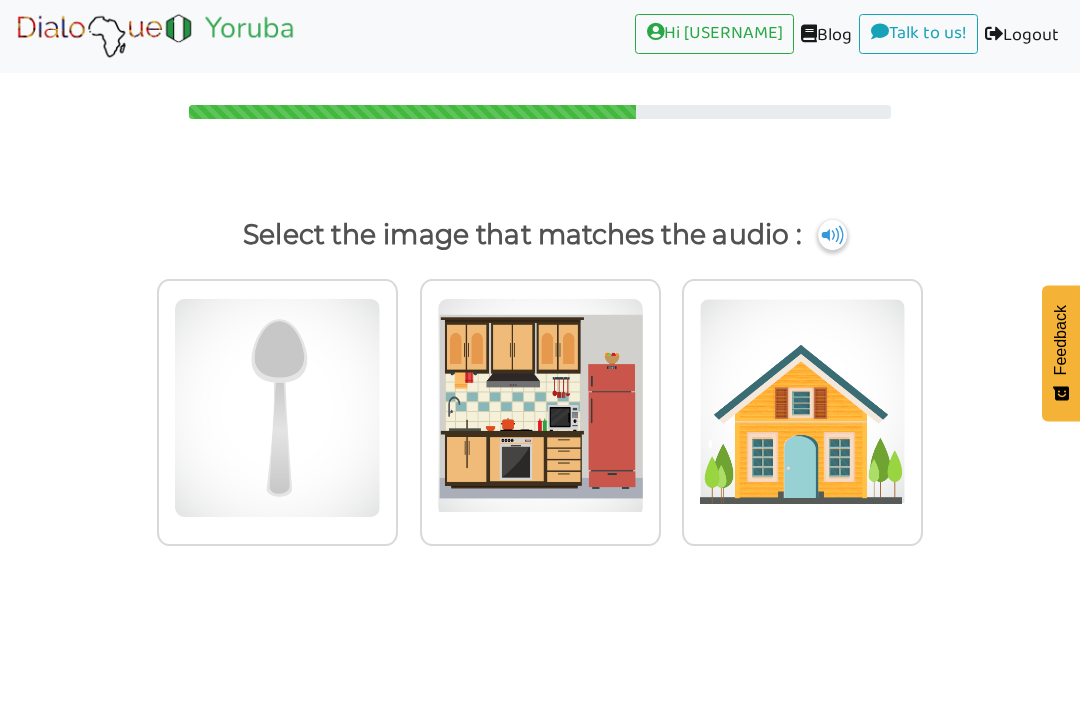 click on "Select the image that matches the audio :" at bounding box center [540, 235] 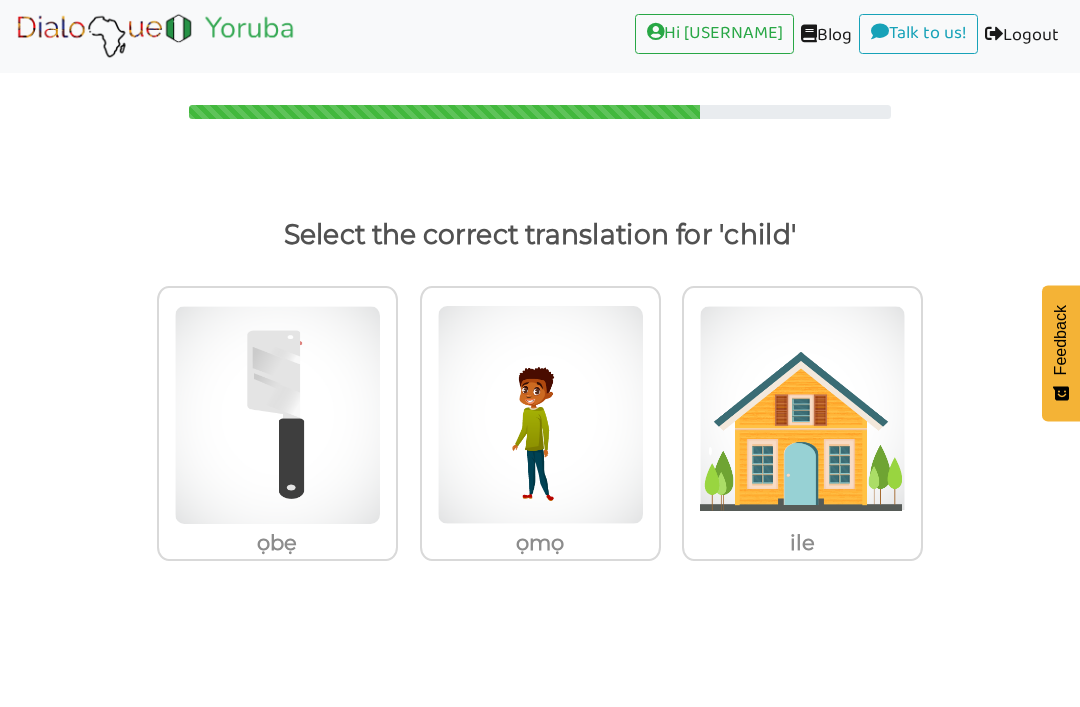 click at bounding box center (277, 415) 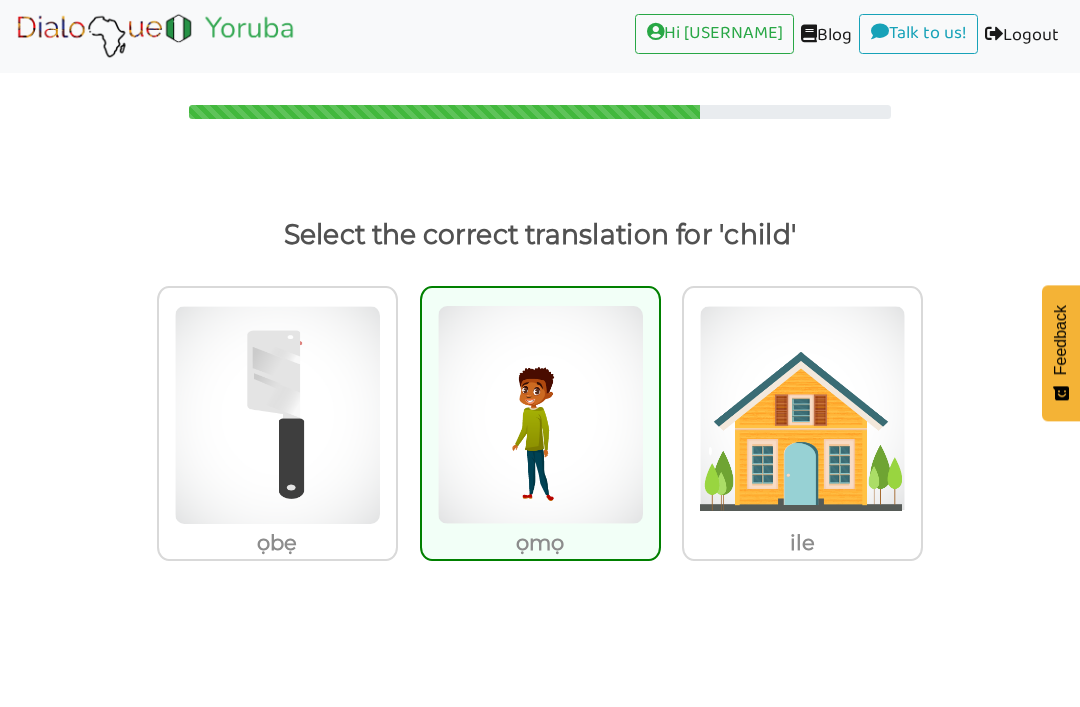 click on "Select the correct translation for 'child' ọbẹ ọmọ ile" at bounding box center (540, 420) 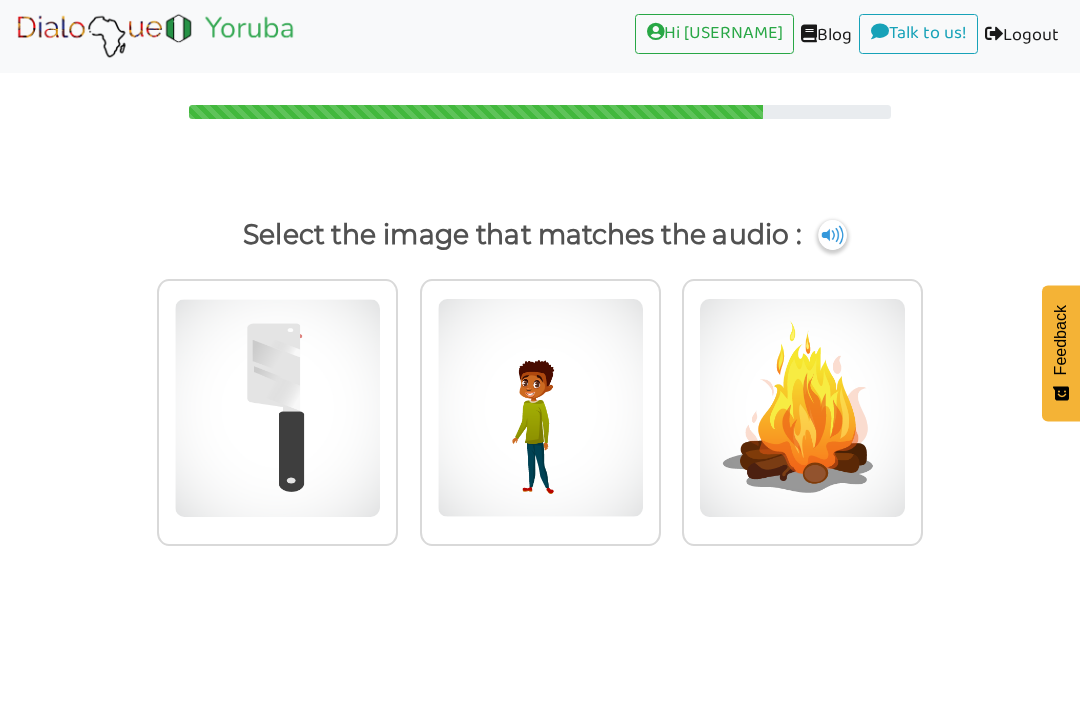 click on "Select the image that matches the audio :" at bounding box center [540, 383] 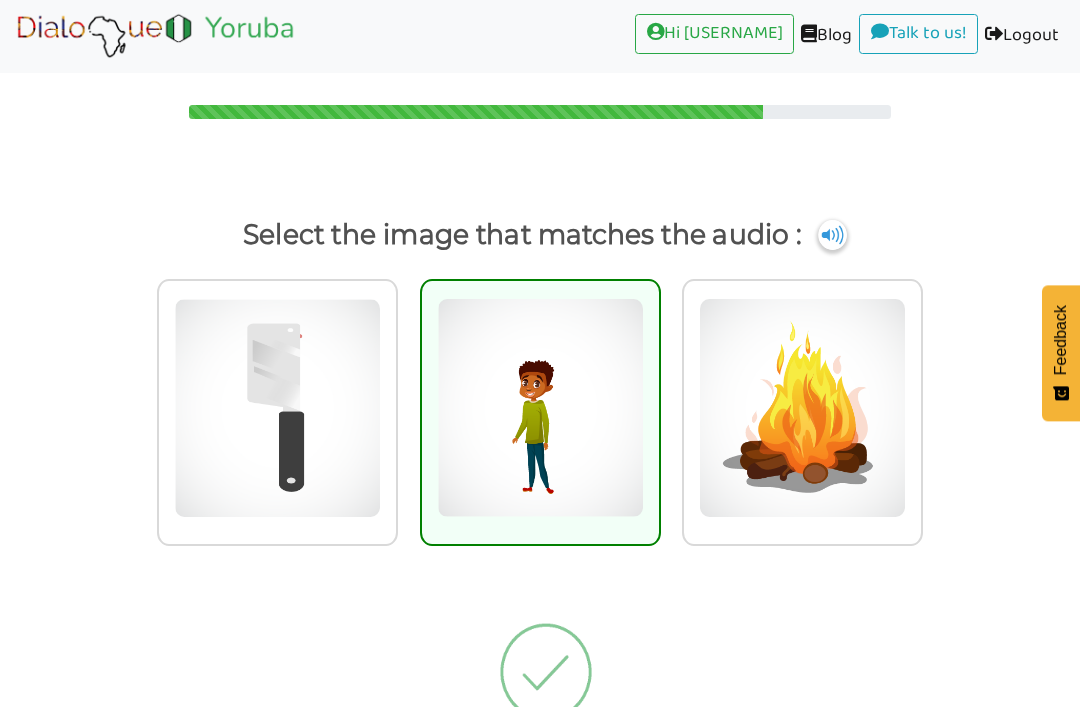 click at bounding box center [540, 408] 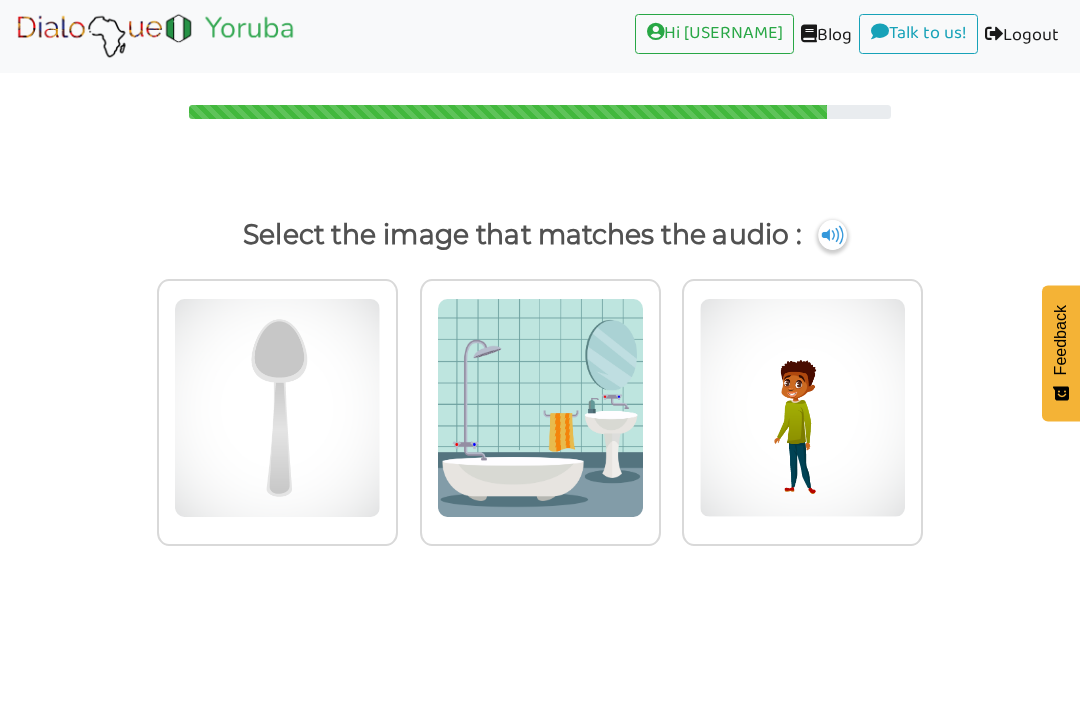 click at bounding box center [277, 408] 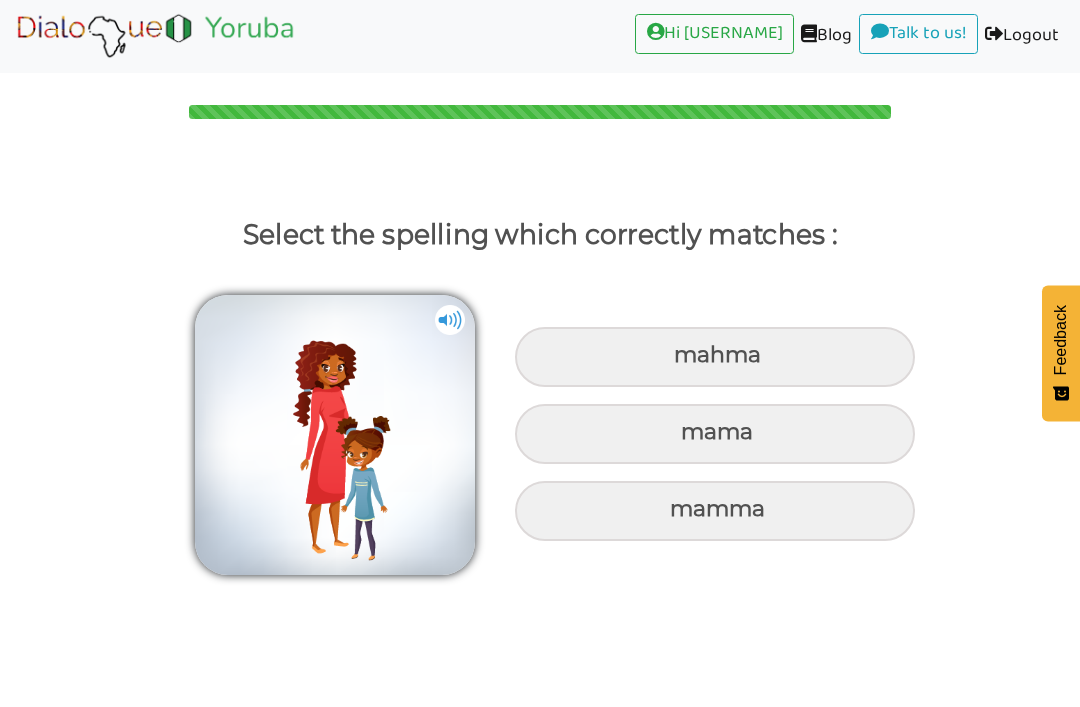 click on "mama" at bounding box center [715, 357] 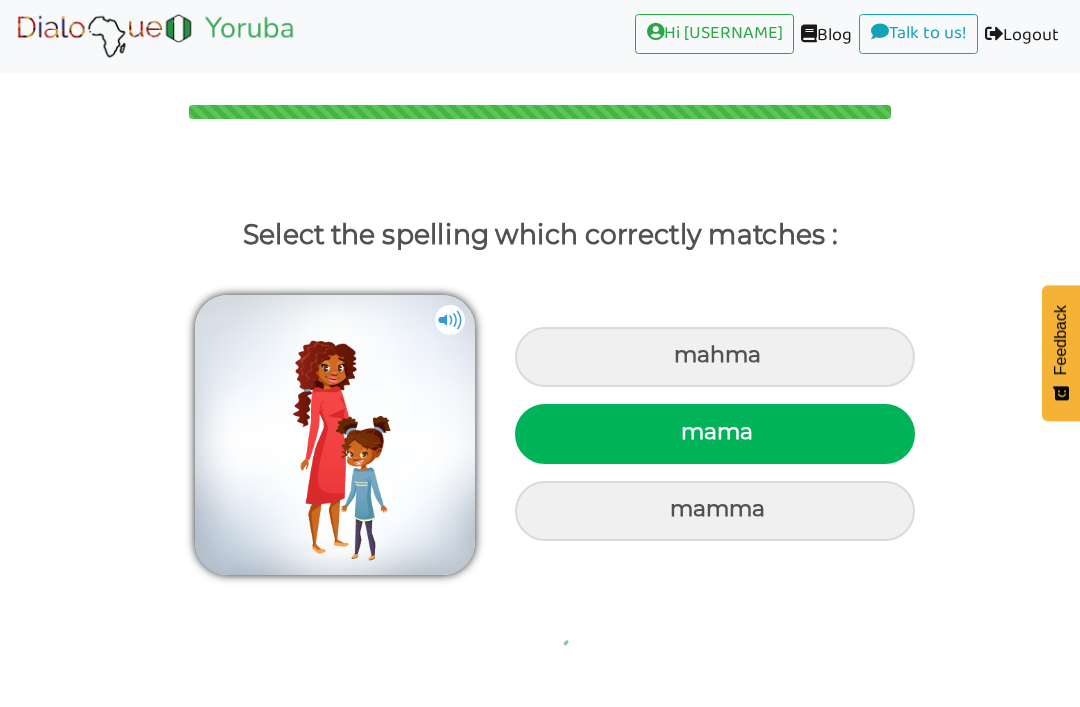 click on "mama" at bounding box center [715, 434] 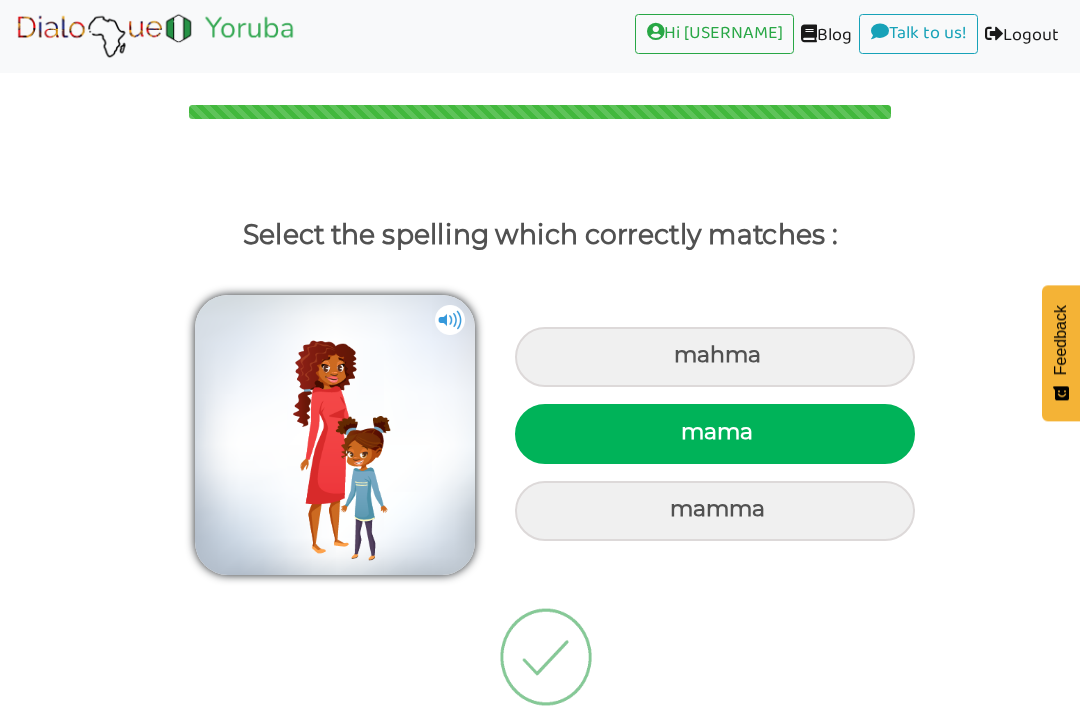 click on "mama" at bounding box center (683, 432) 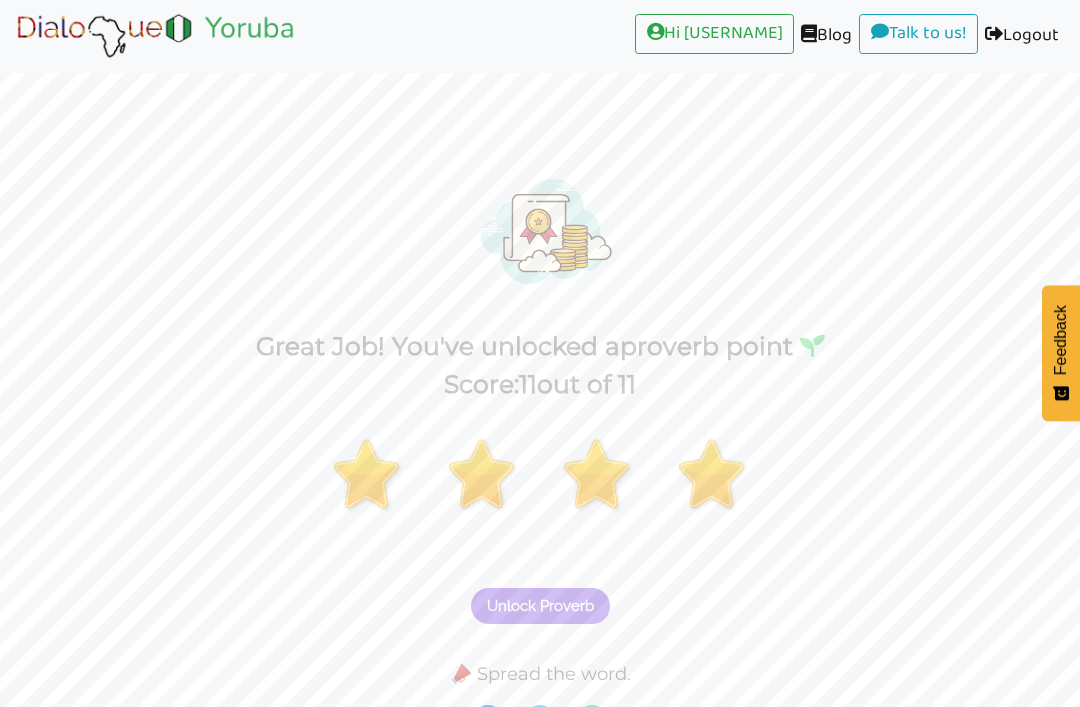 scroll, scrollTop: 33, scrollLeft: 0, axis: vertical 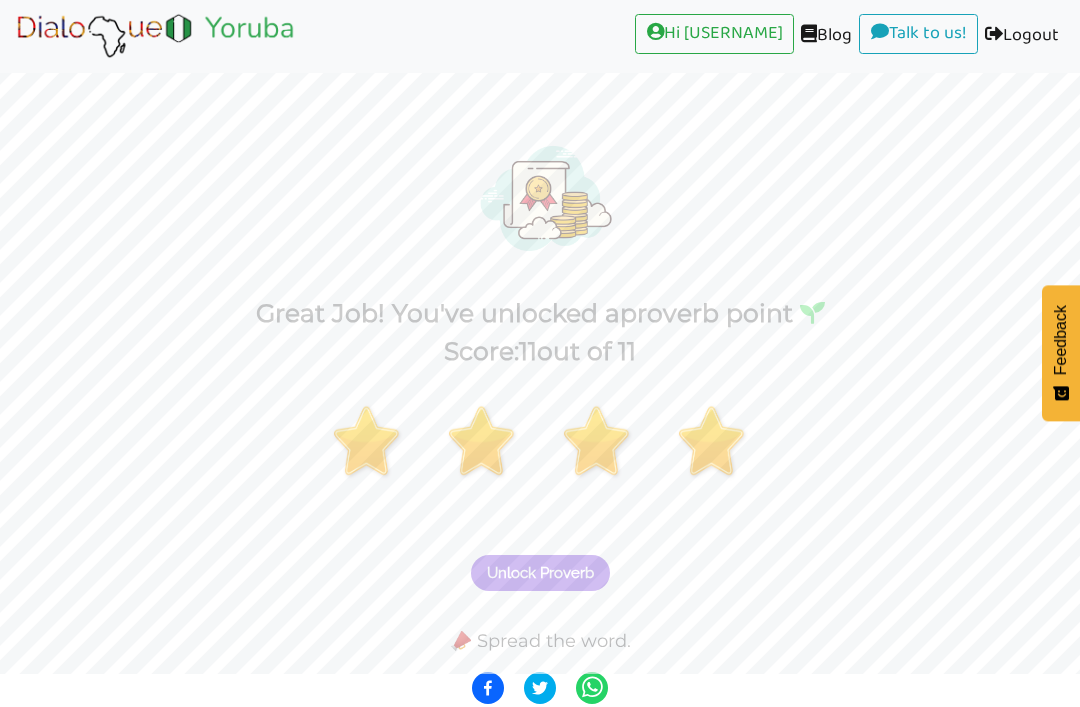 click on "Unlock Proverb" at bounding box center [540, 573] 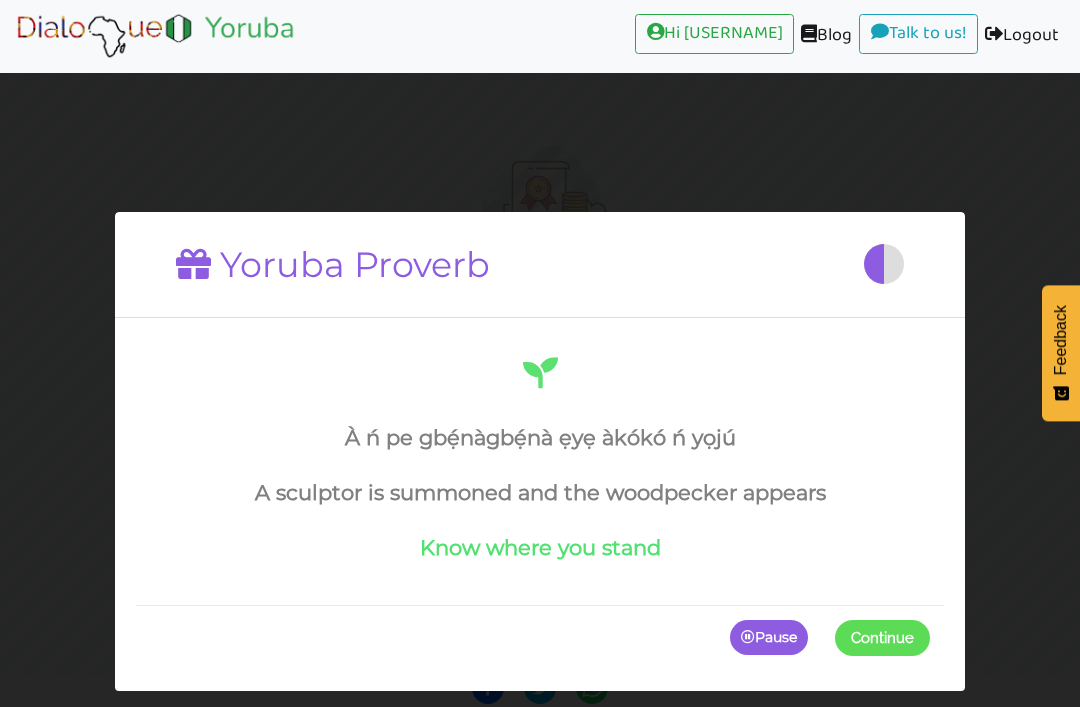 click at bounding box center (930, 638) 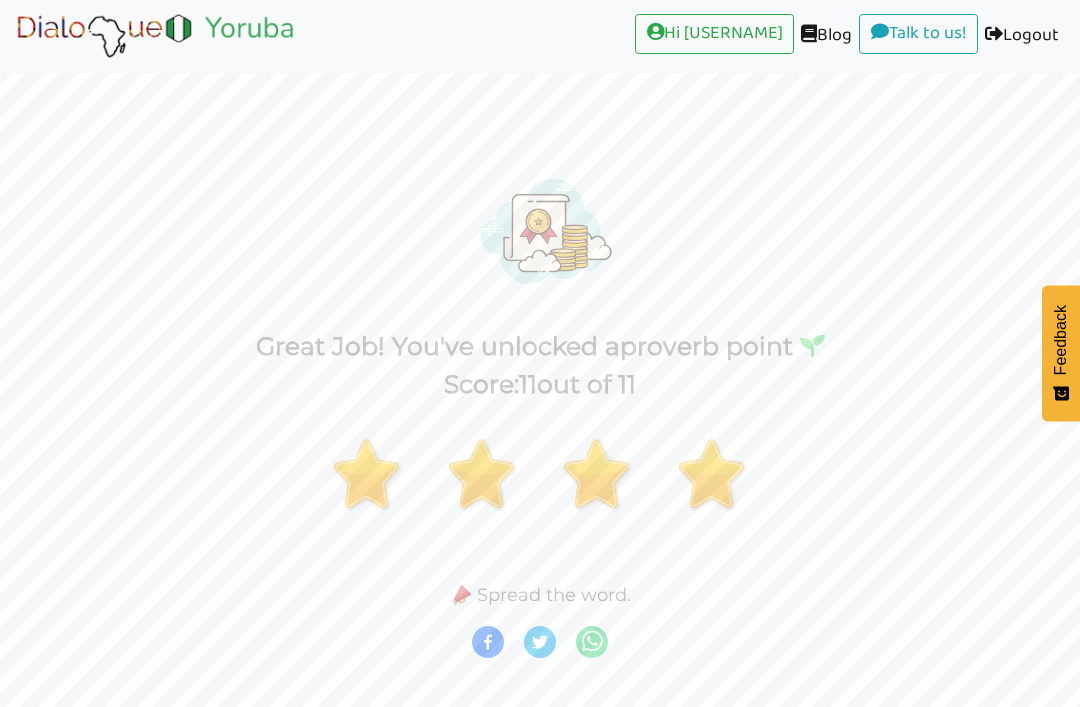 scroll, scrollTop: 0, scrollLeft: 0, axis: both 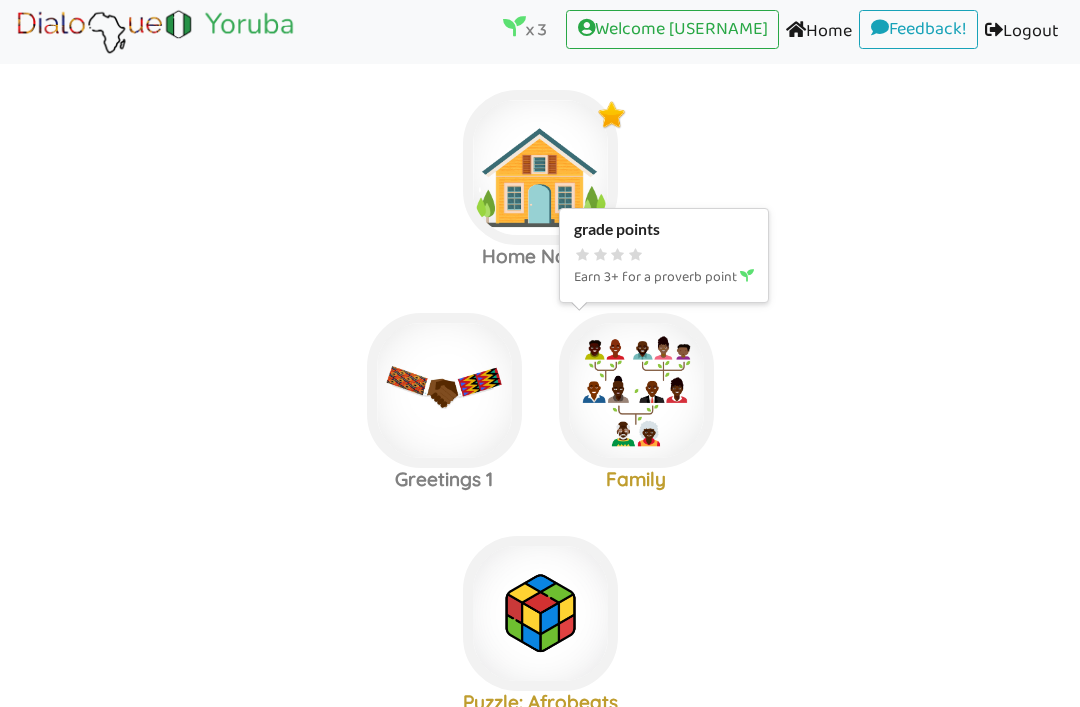 click on "Home Nouns Greetings 1 Family Puzzle: Afrobeats At The Market Professions Medical Nouns Home Verbs Body Parts Doing Chores At The Bar Animals Romance Colors How are you? Morket Food 2 Greetings 2 Drums and Dance Hello 2 Numbers Numbers 2 Market Food 3 I am ..... Delicacies Family 2 Pronouns Education 1 Colors 2 Romance 2 Body Parts 2 Professions 2 Doing Chores 2 Animals 2 Education 2" at bounding box center (540, 2621) 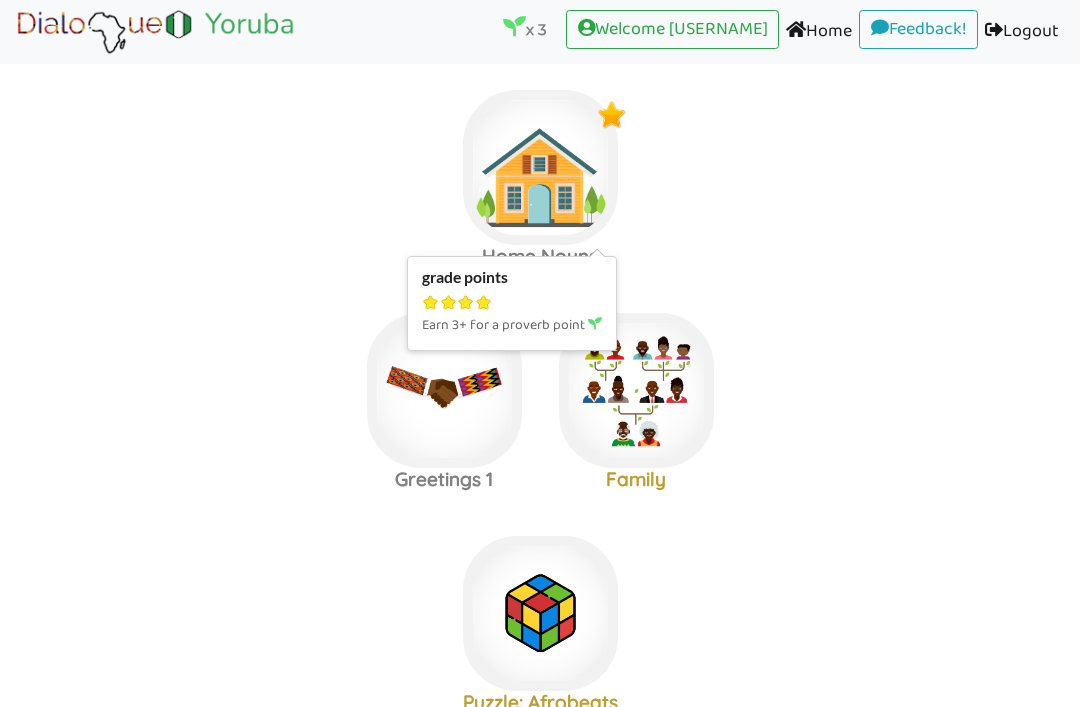 click on "Home Nouns" at bounding box center [540, 168] 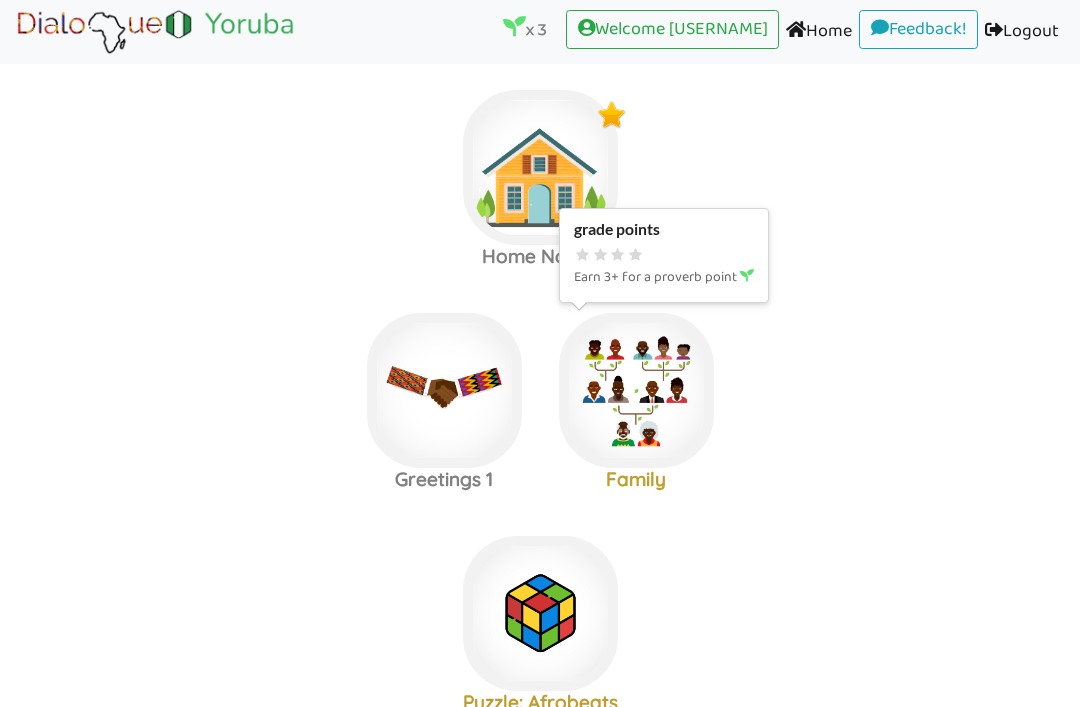 click on "Home Nouns" at bounding box center [540, 168] 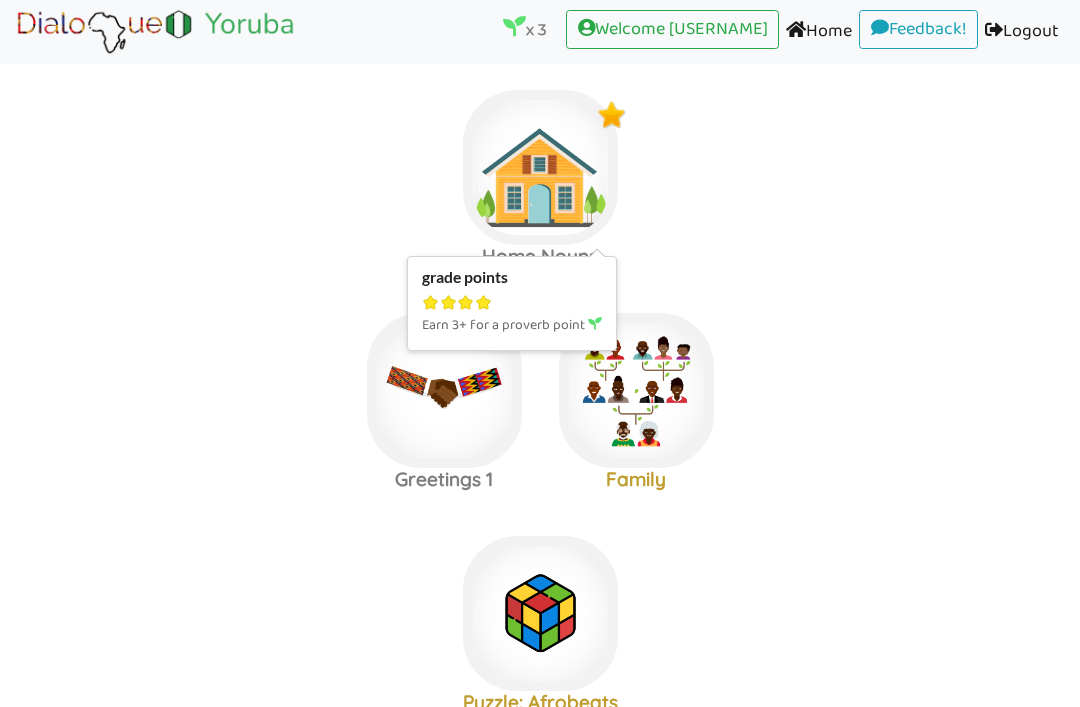 click at bounding box center [540, 167] 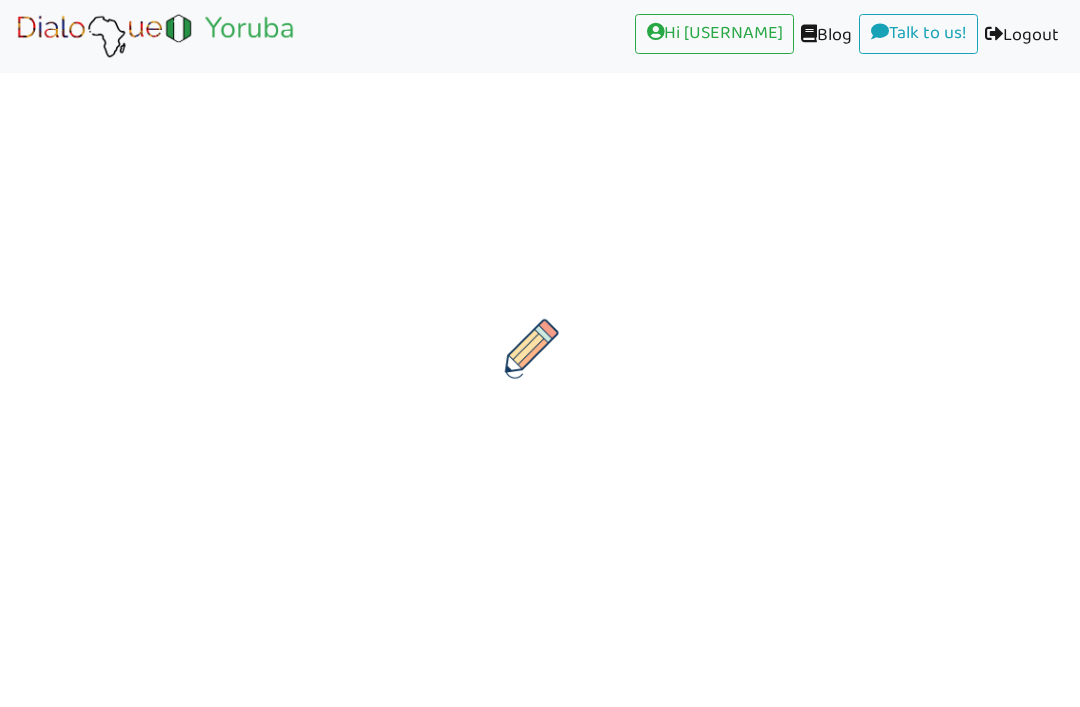 scroll, scrollTop: 0, scrollLeft: 0, axis: both 